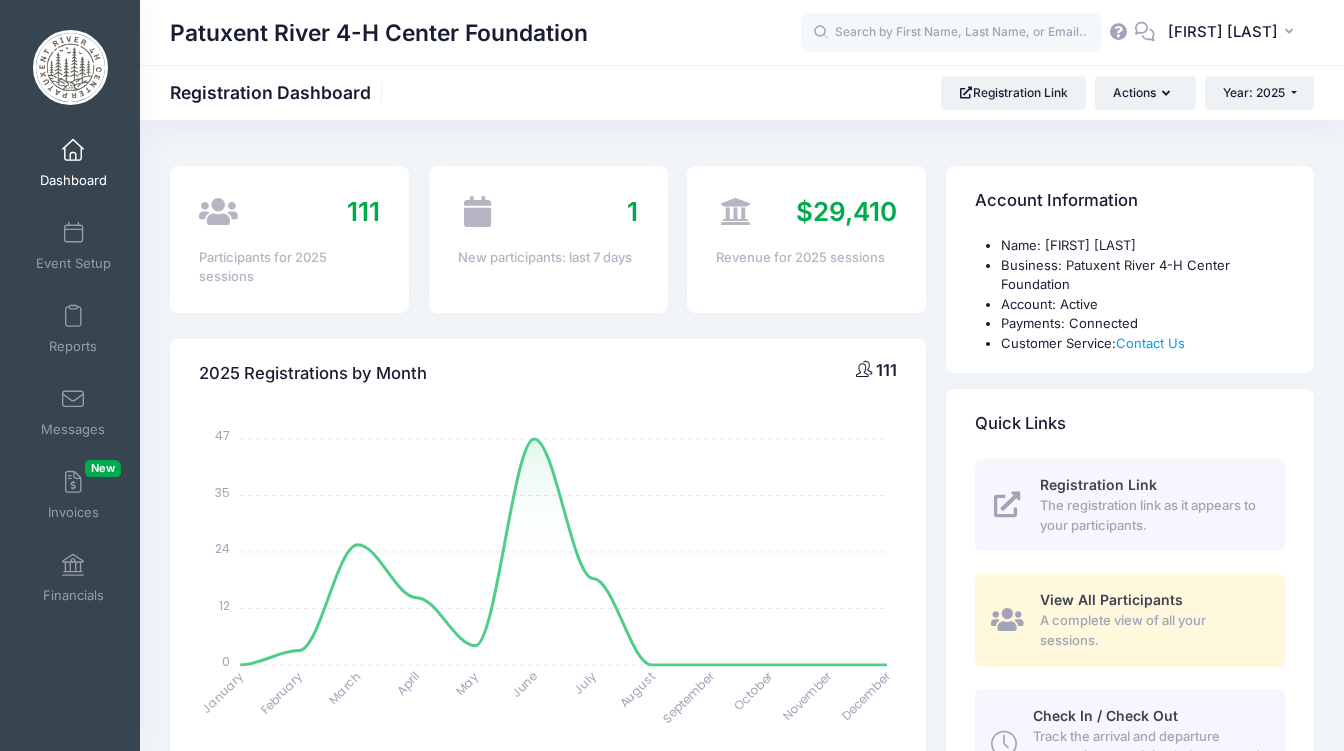select 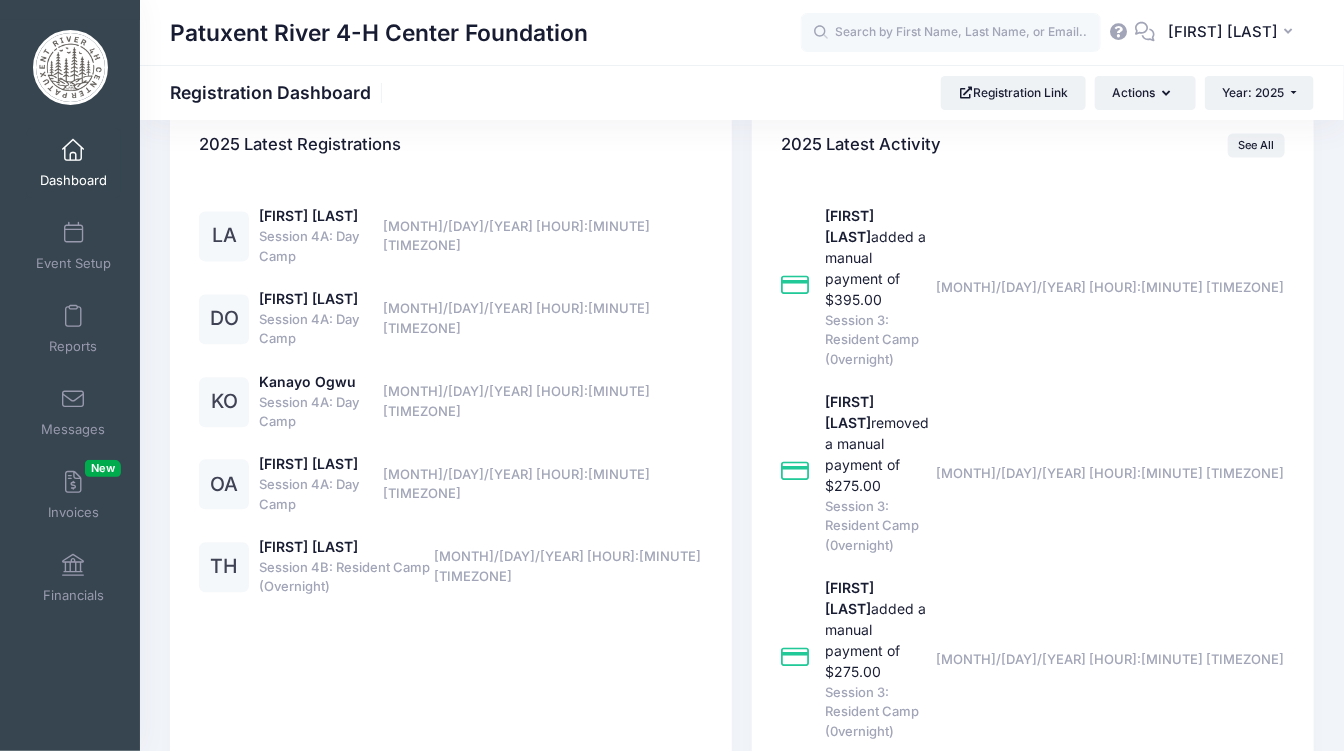 scroll, scrollTop: 0, scrollLeft: 0, axis: both 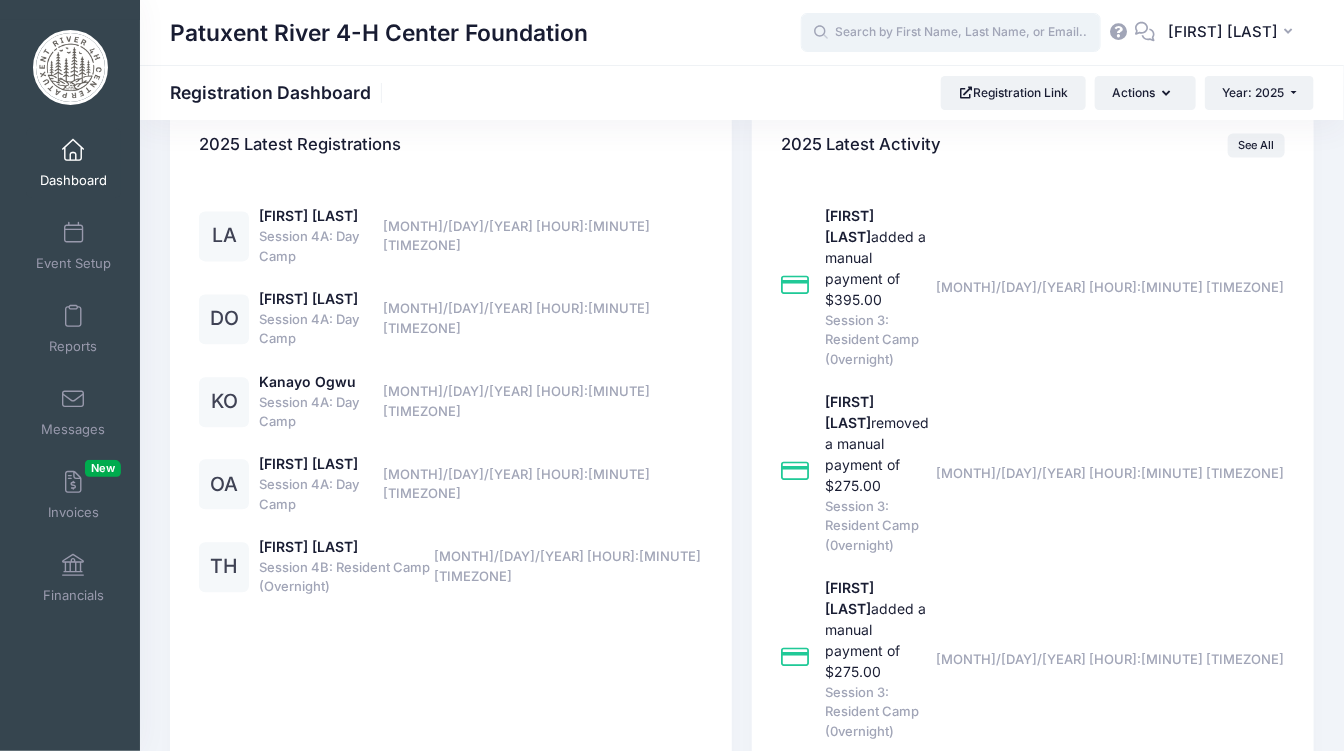 click at bounding box center (951, 33) 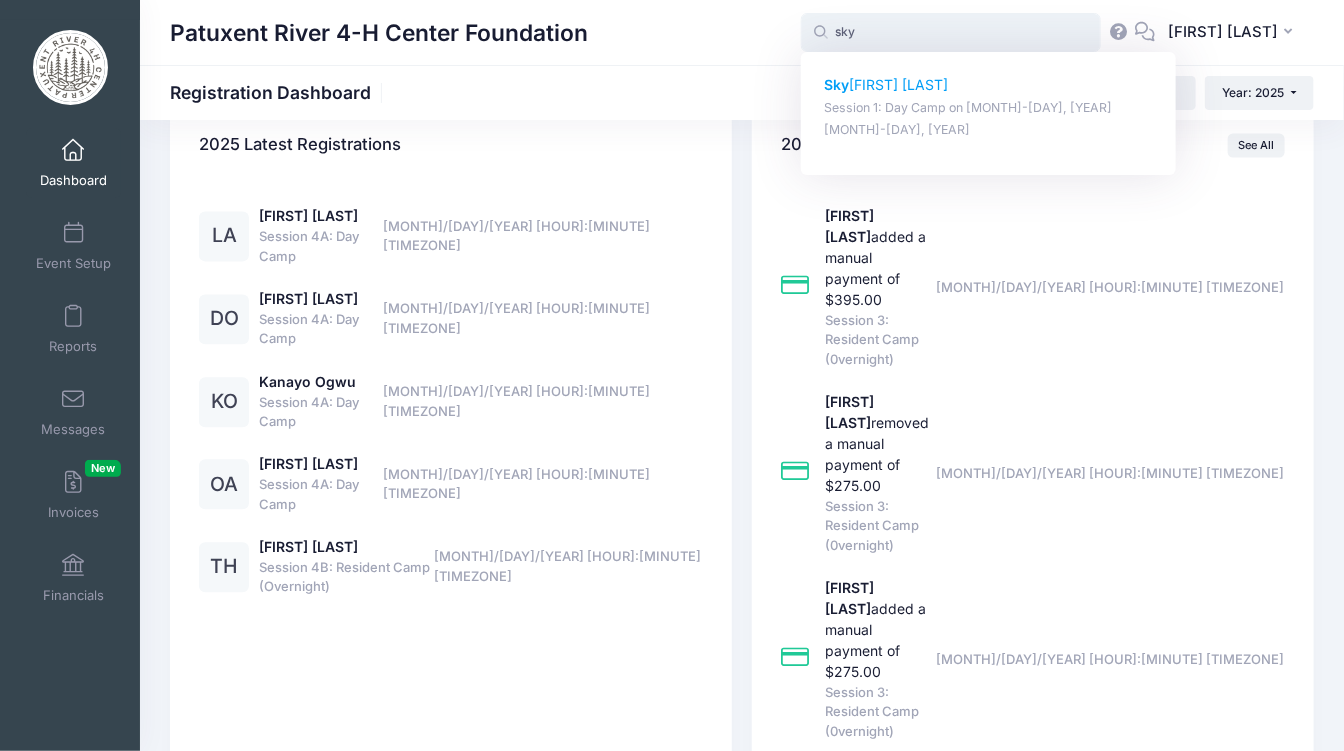 click on "Sky linn Ivey" at bounding box center [989, 85] 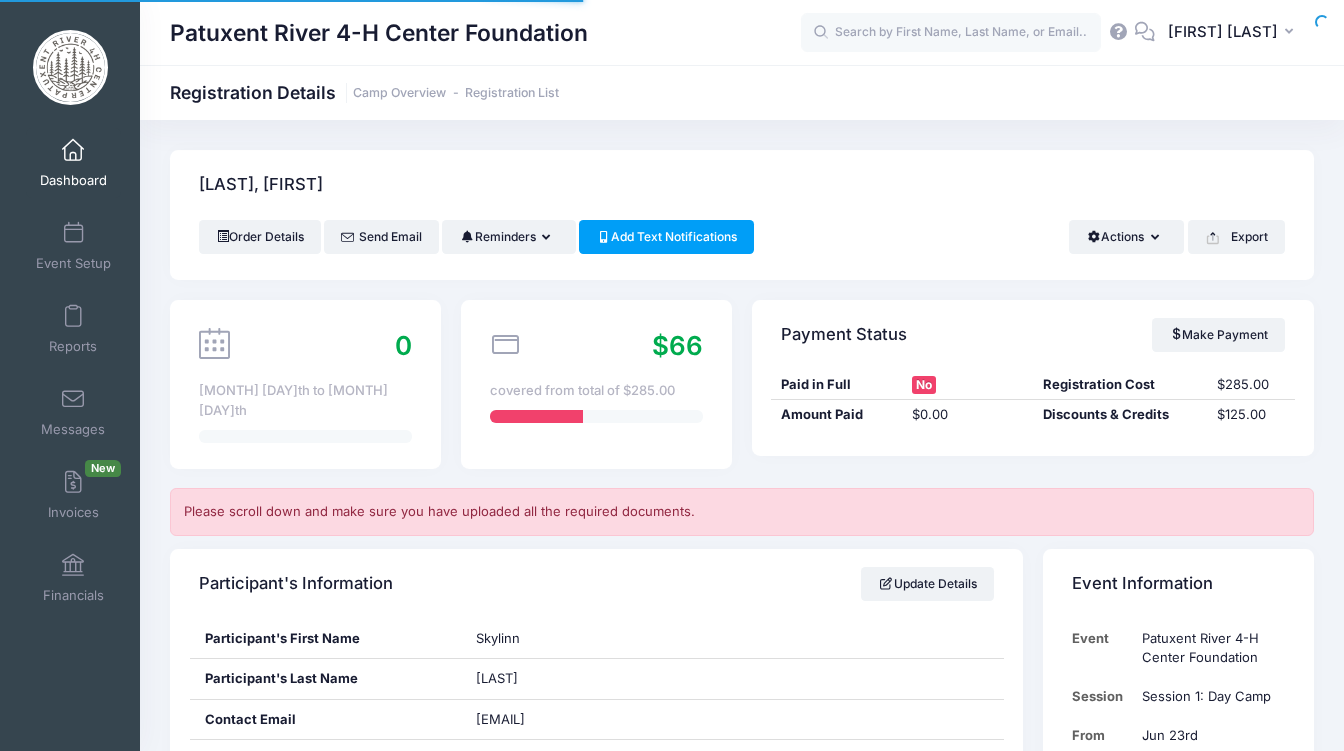 scroll, scrollTop: 0, scrollLeft: 0, axis: both 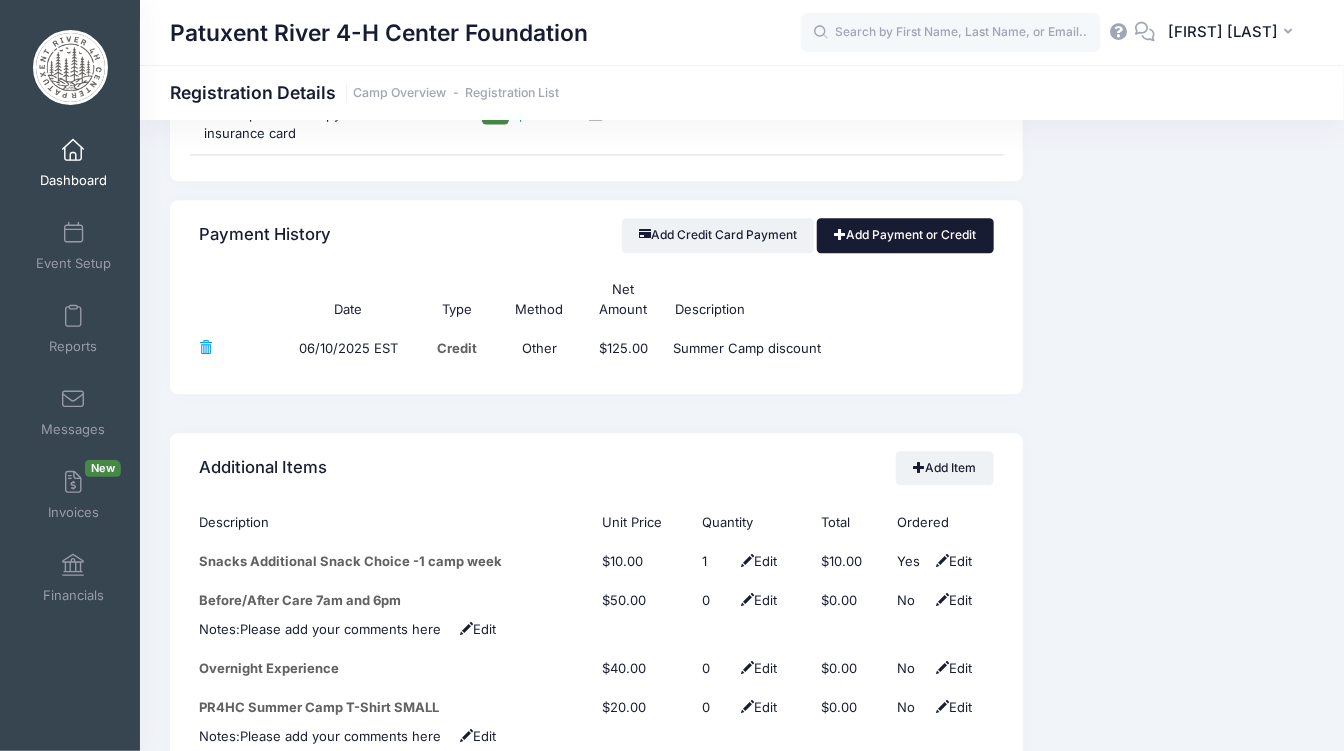 click on "Add Payment or Credit" at bounding box center [905, 235] 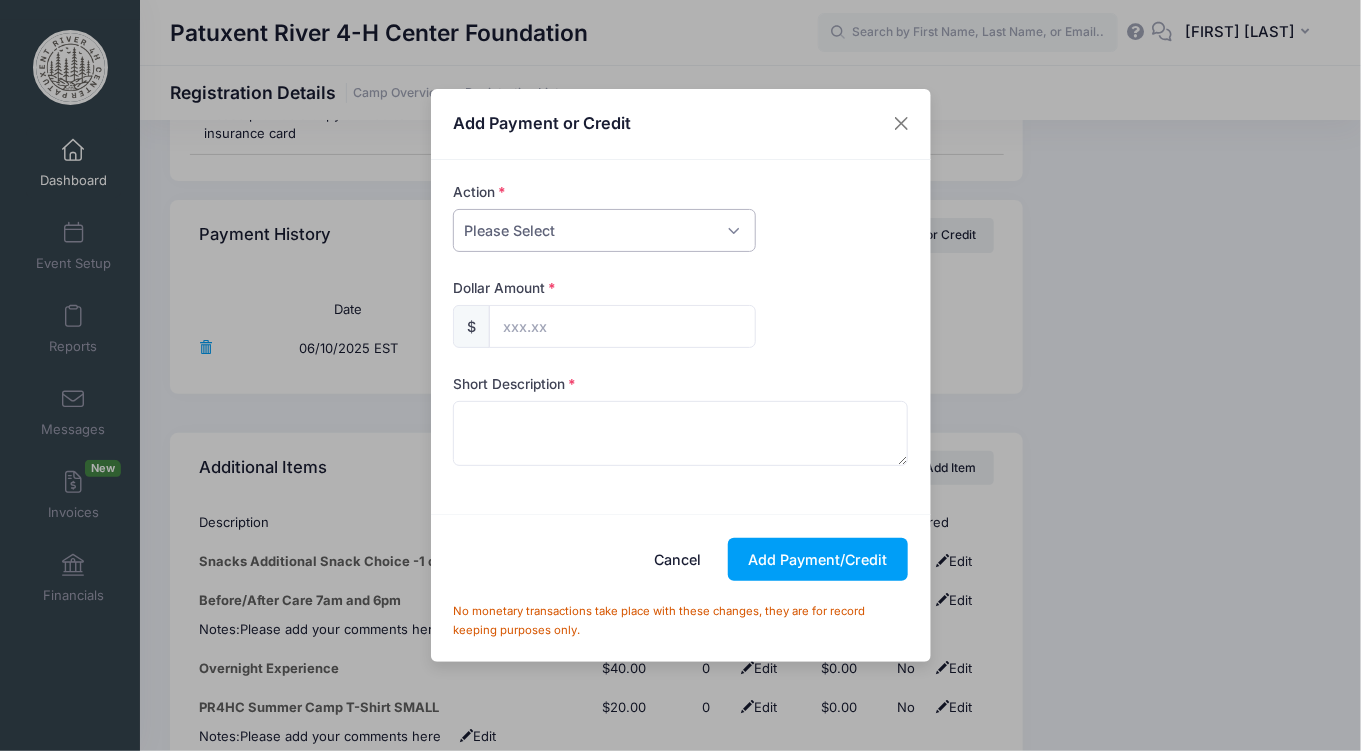 click on "Please Select
Payment
Credit
Refund (Offline)" at bounding box center (604, 230) 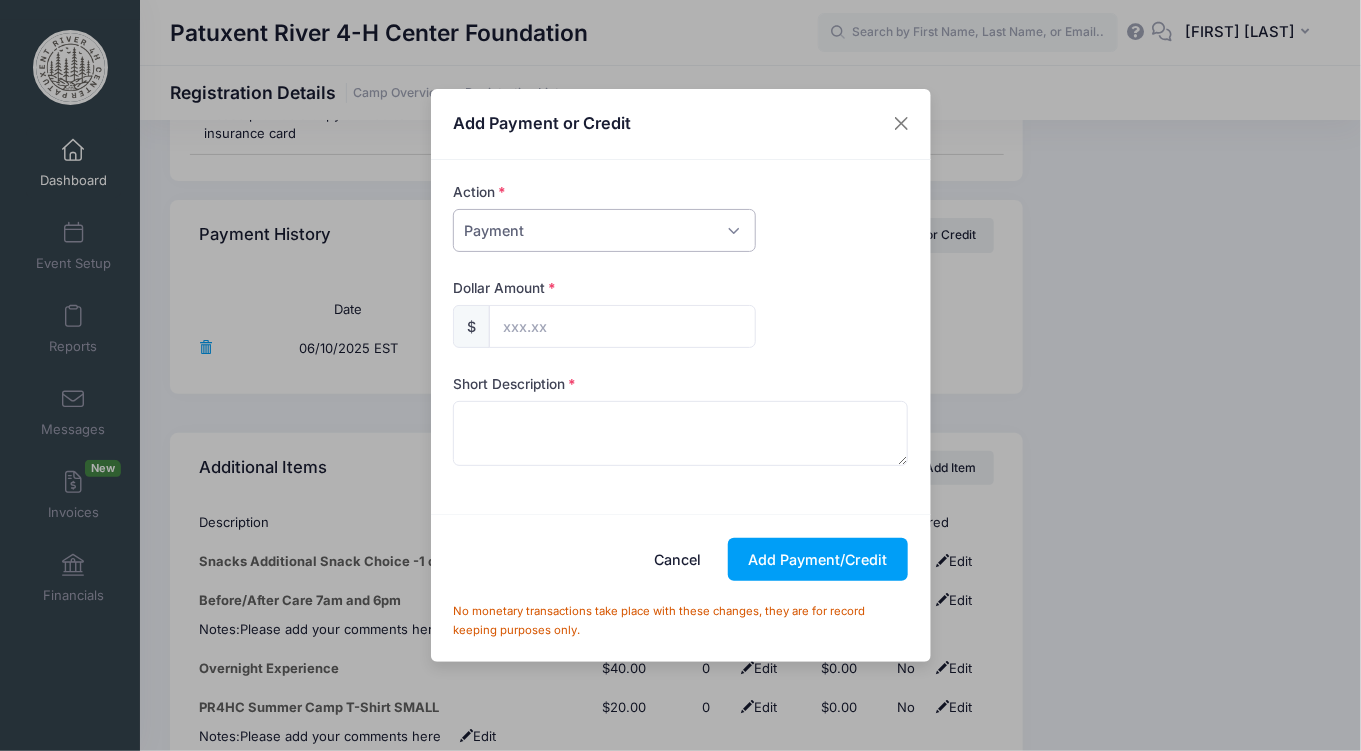click on "Please Select
Payment
Credit
Refund (Offline)" at bounding box center (604, 230) 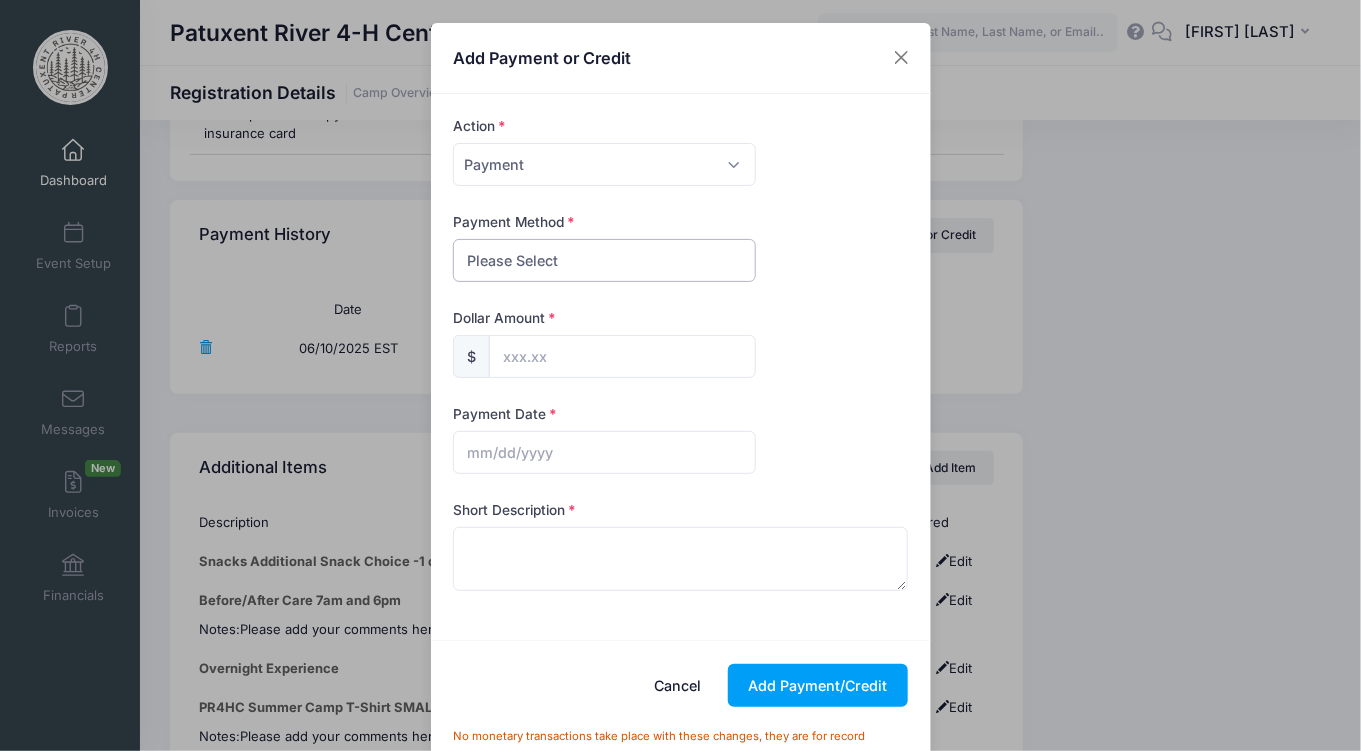 click on "Please Select
PayPal
Cash
Check
Bank Transfer
Other" at bounding box center (604, 260) 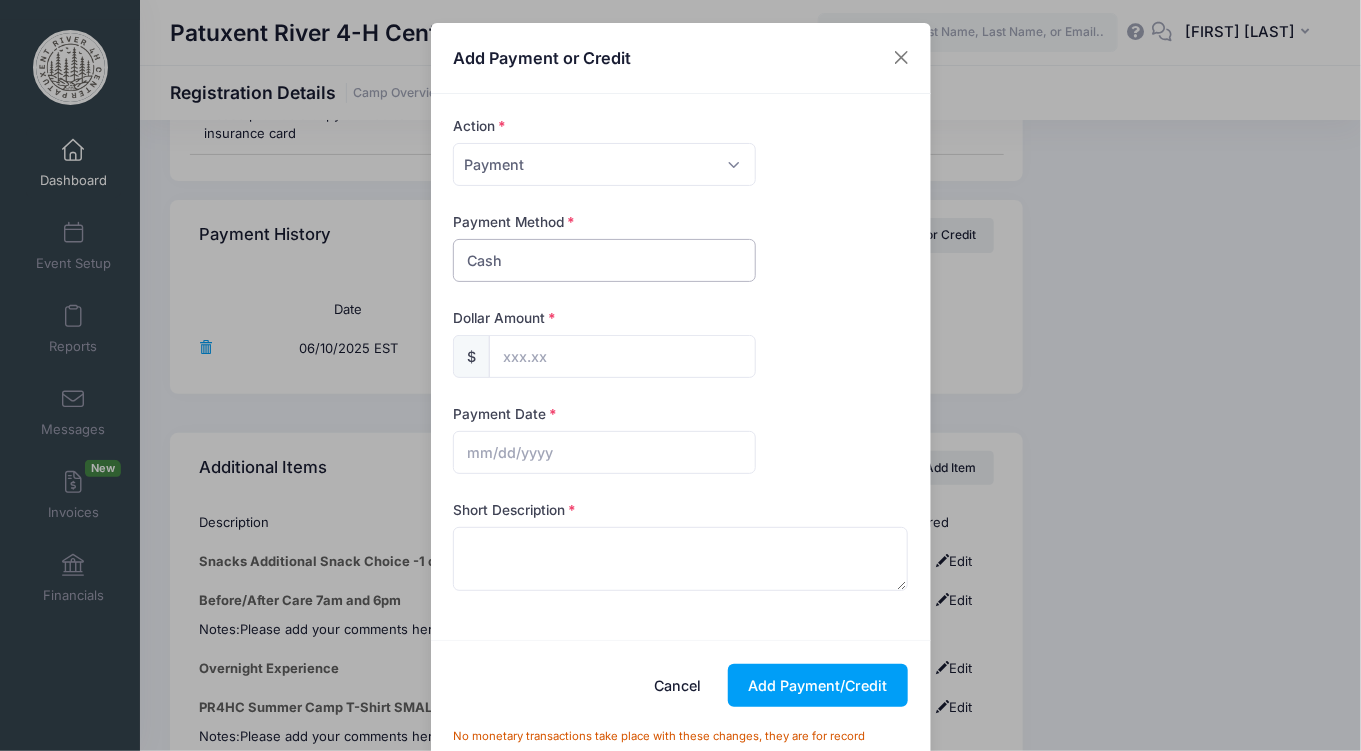 click on "Please Select
PayPal
Cash
Check
Bank Transfer
Other" at bounding box center (604, 260) 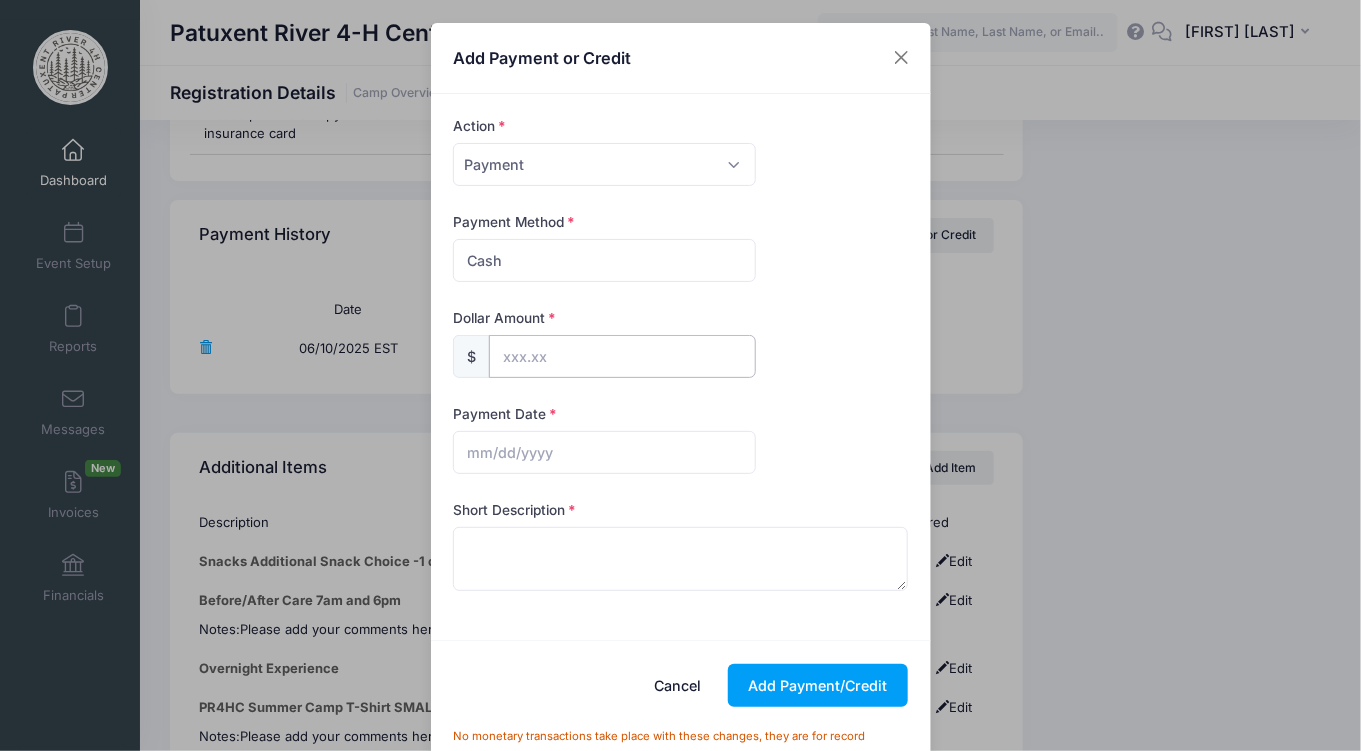 click at bounding box center [622, 356] 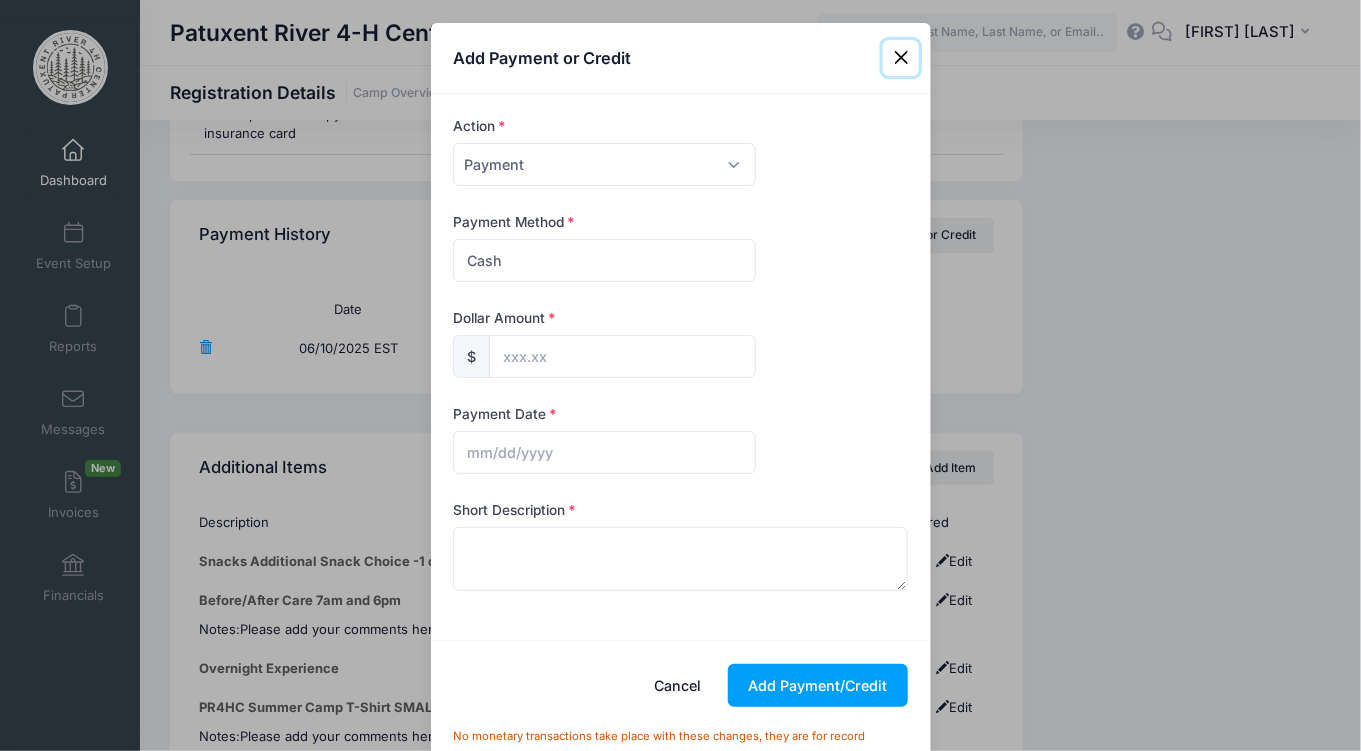 click at bounding box center (901, 58) 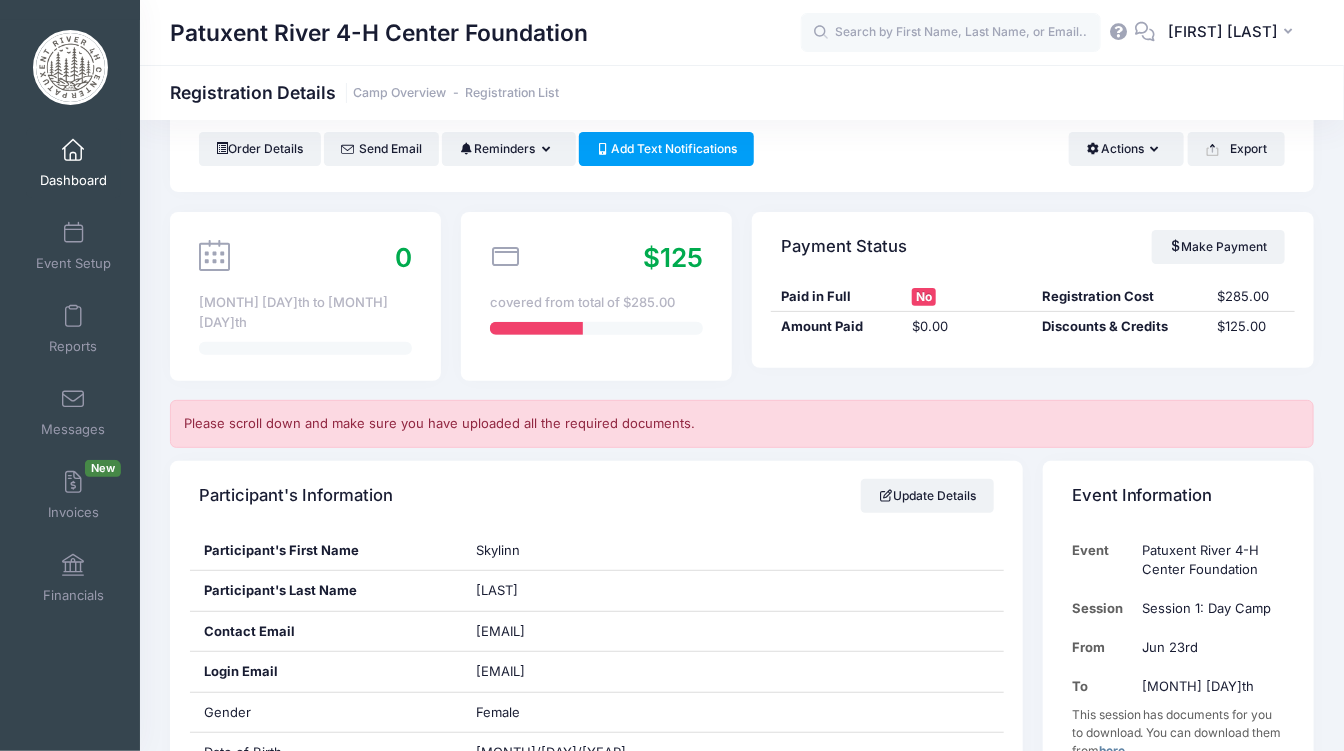 scroll, scrollTop: 57, scrollLeft: 0, axis: vertical 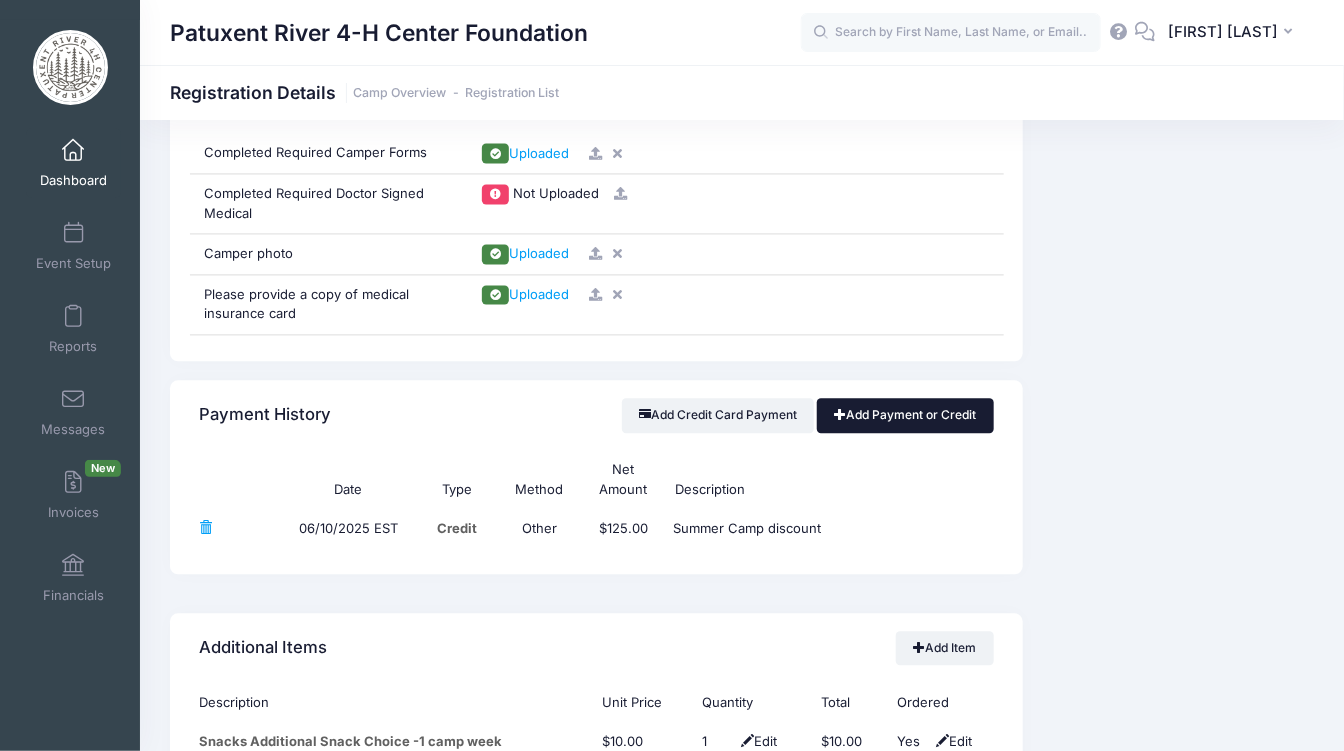 click on "Add Payment or Credit" at bounding box center (905, 415) 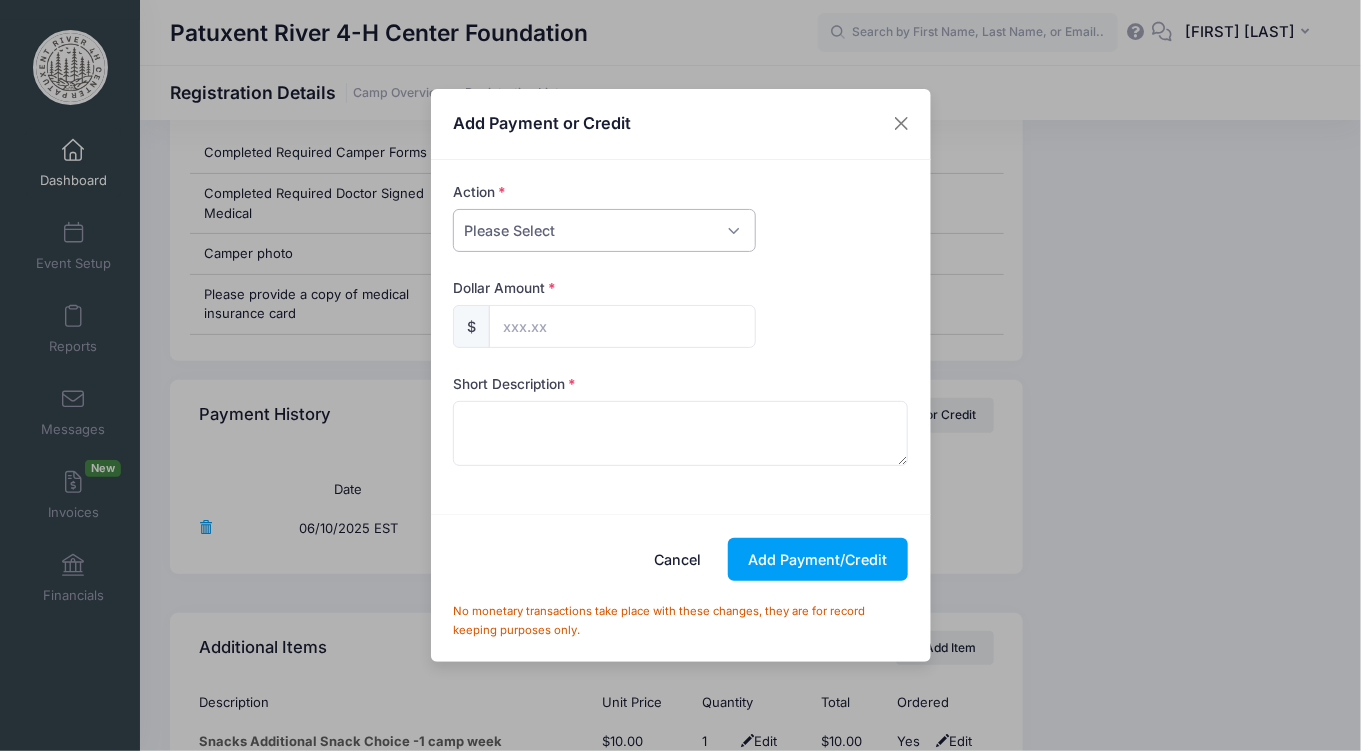 click on "Please Select
Payment
Credit
Refund (Offline)" at bounding box center (604, 230) 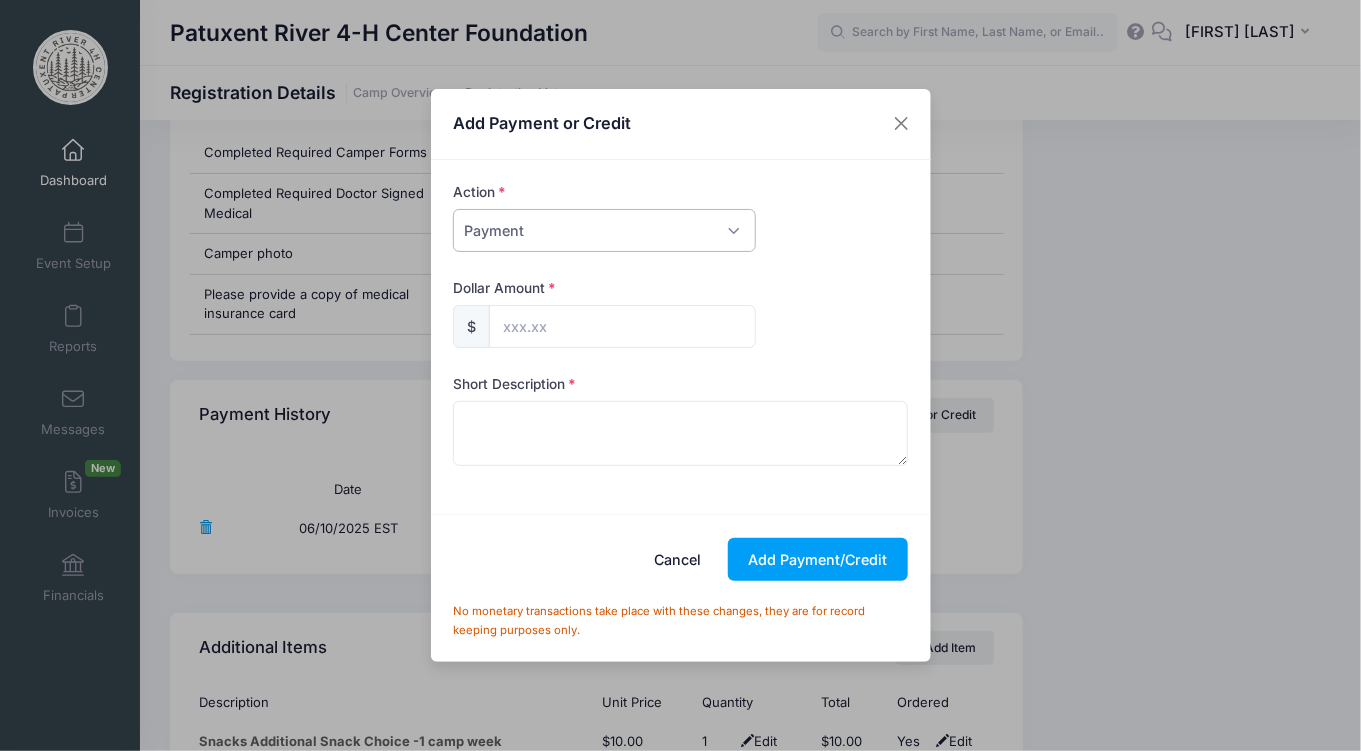 click on "Please Select
Payment
Credit
Refund (Offline)" at bounding box center (604, 230) 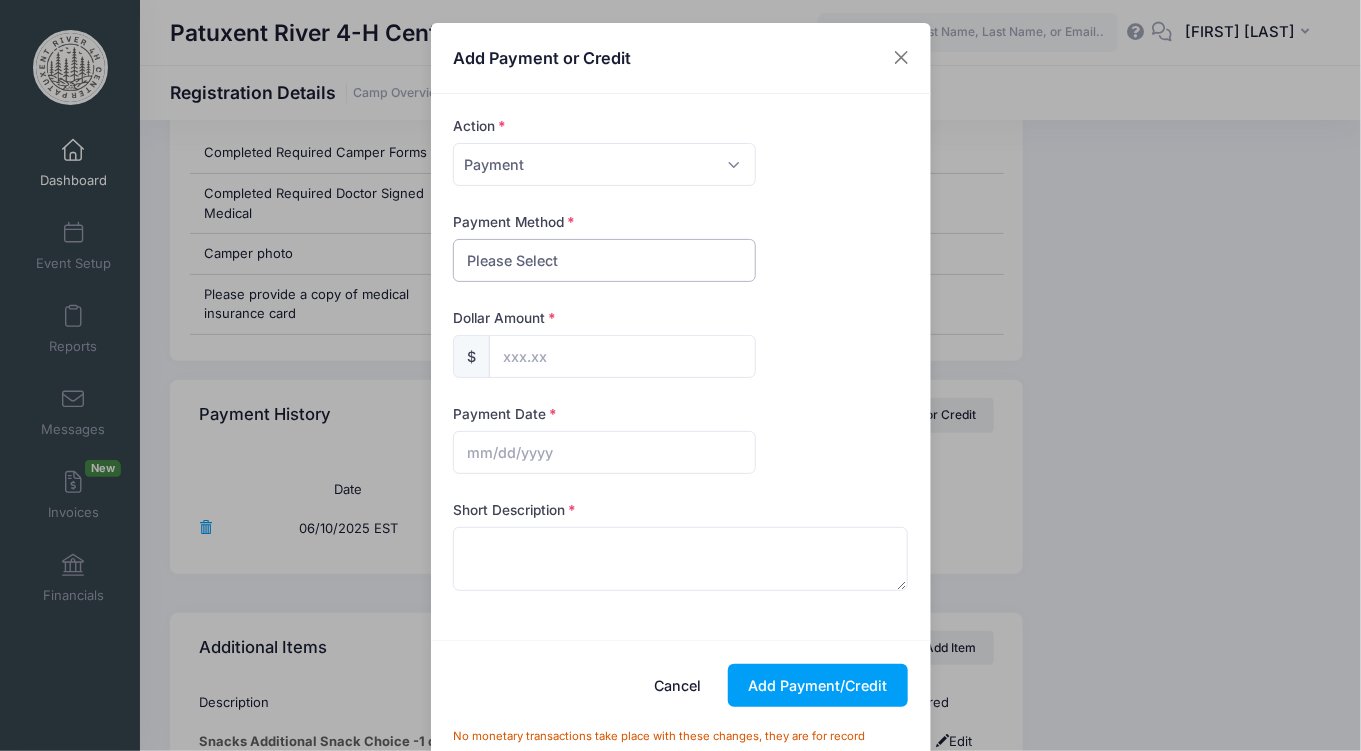 click on "Please Select
PayPal
Cash
Check
Bank Transfer
Other" at bounding box center (604, 260) 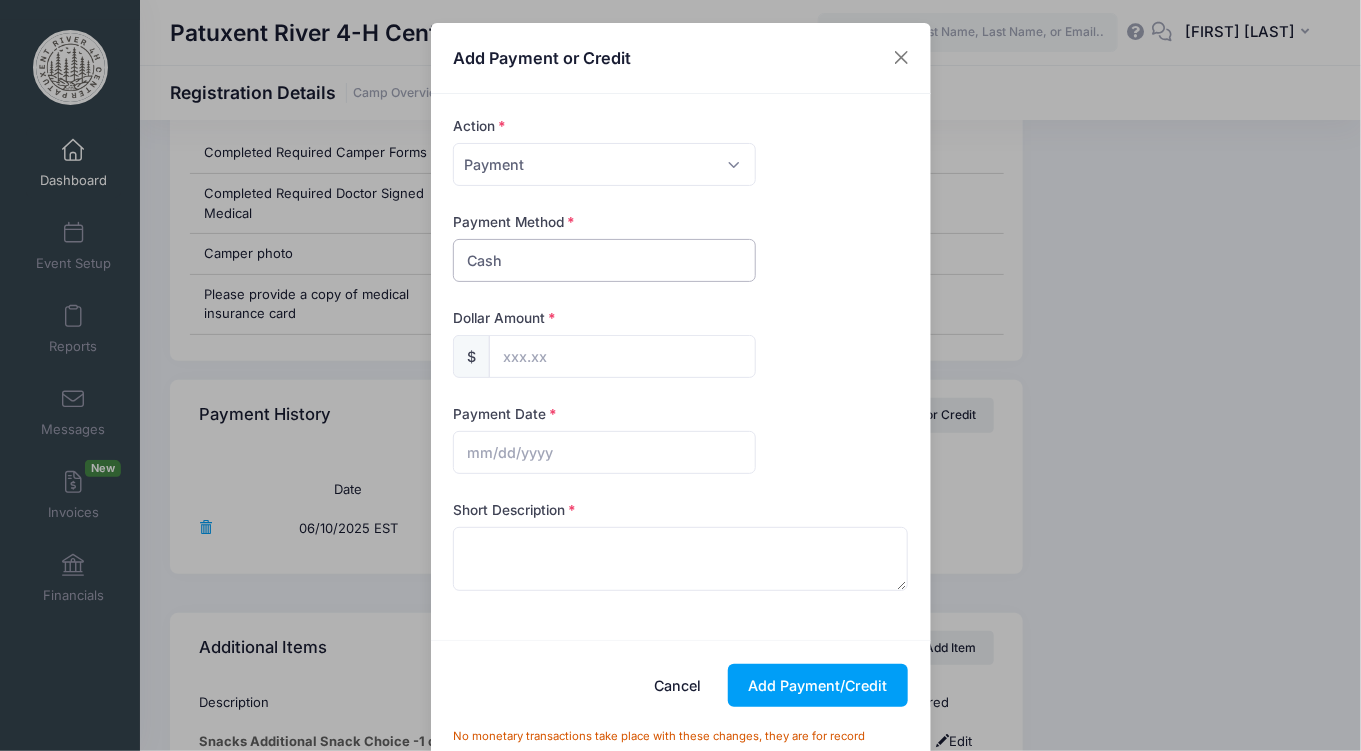 click on "Please Select
PayPal
Cash
Check
Bank Transfer
Other" at bounding box center [604, 260] 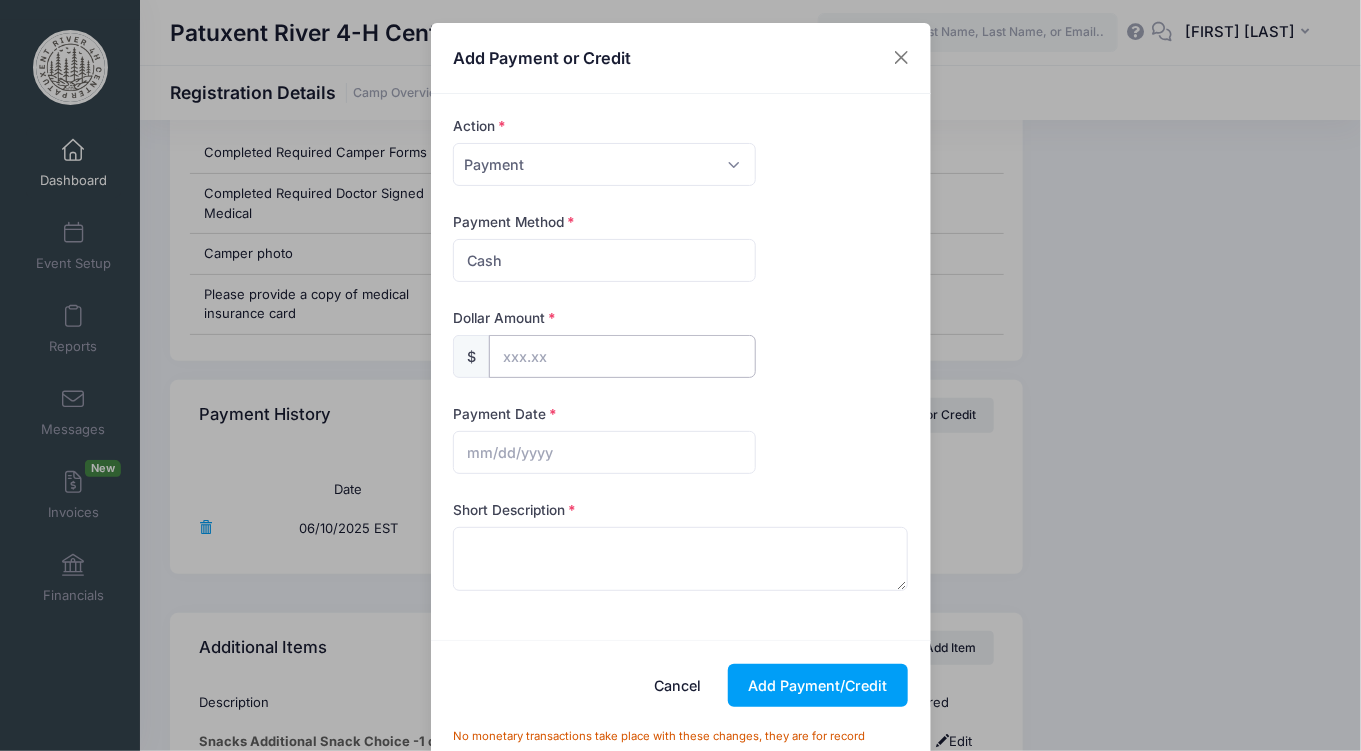 click at bounding box center (622, 356) 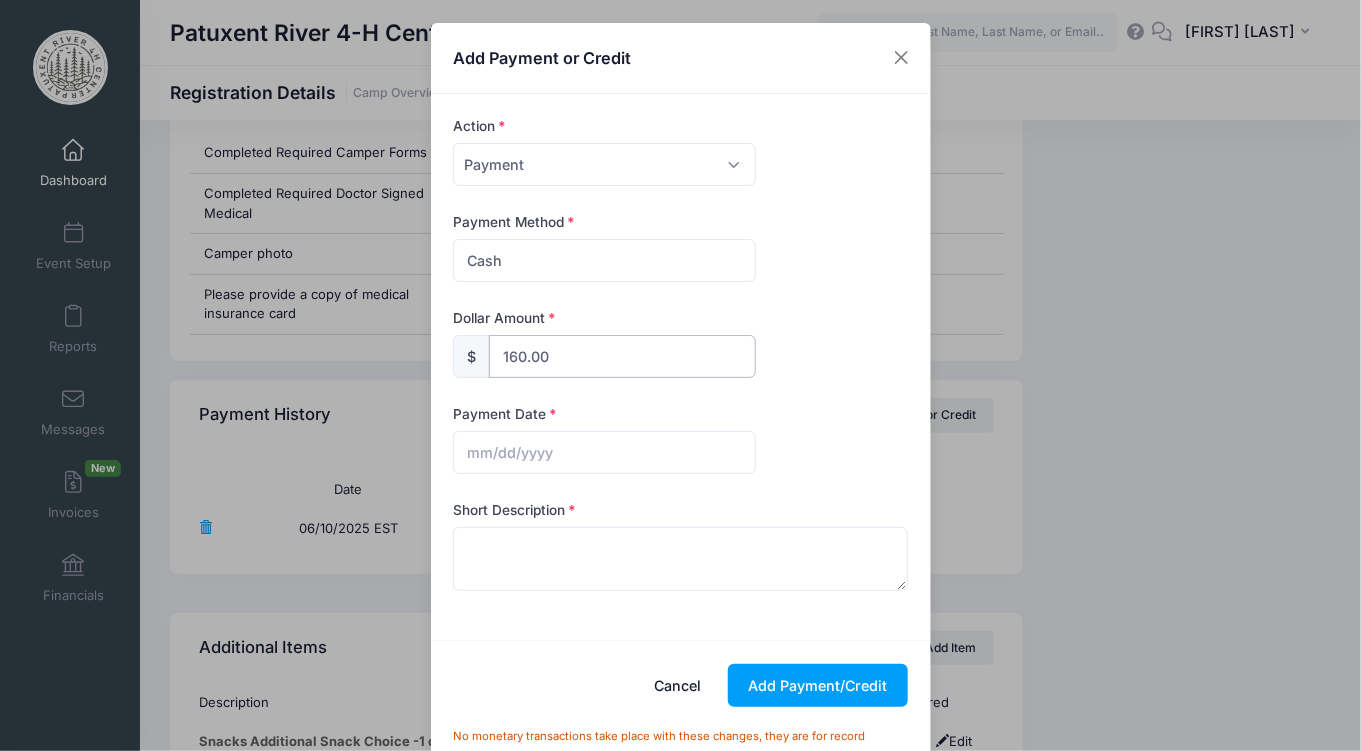 type on "160.00" 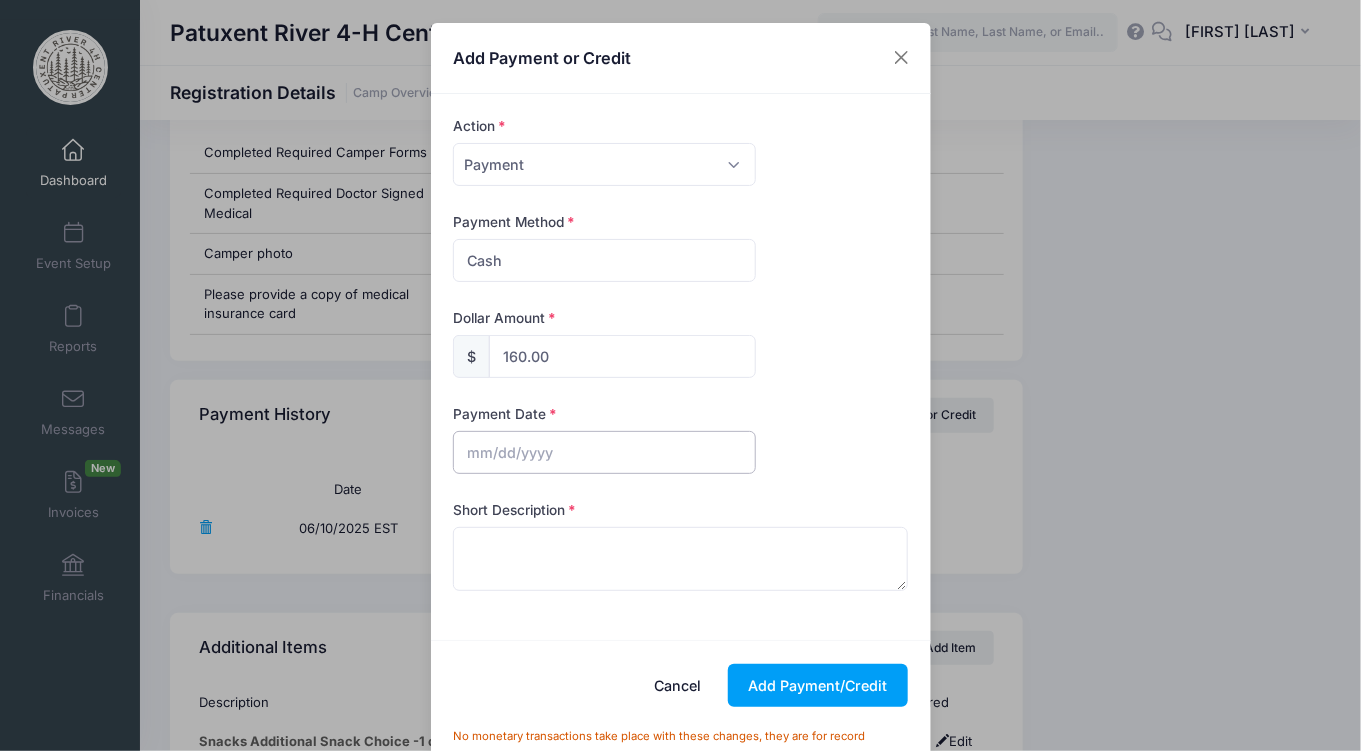 click at bounding box center [604, 452] 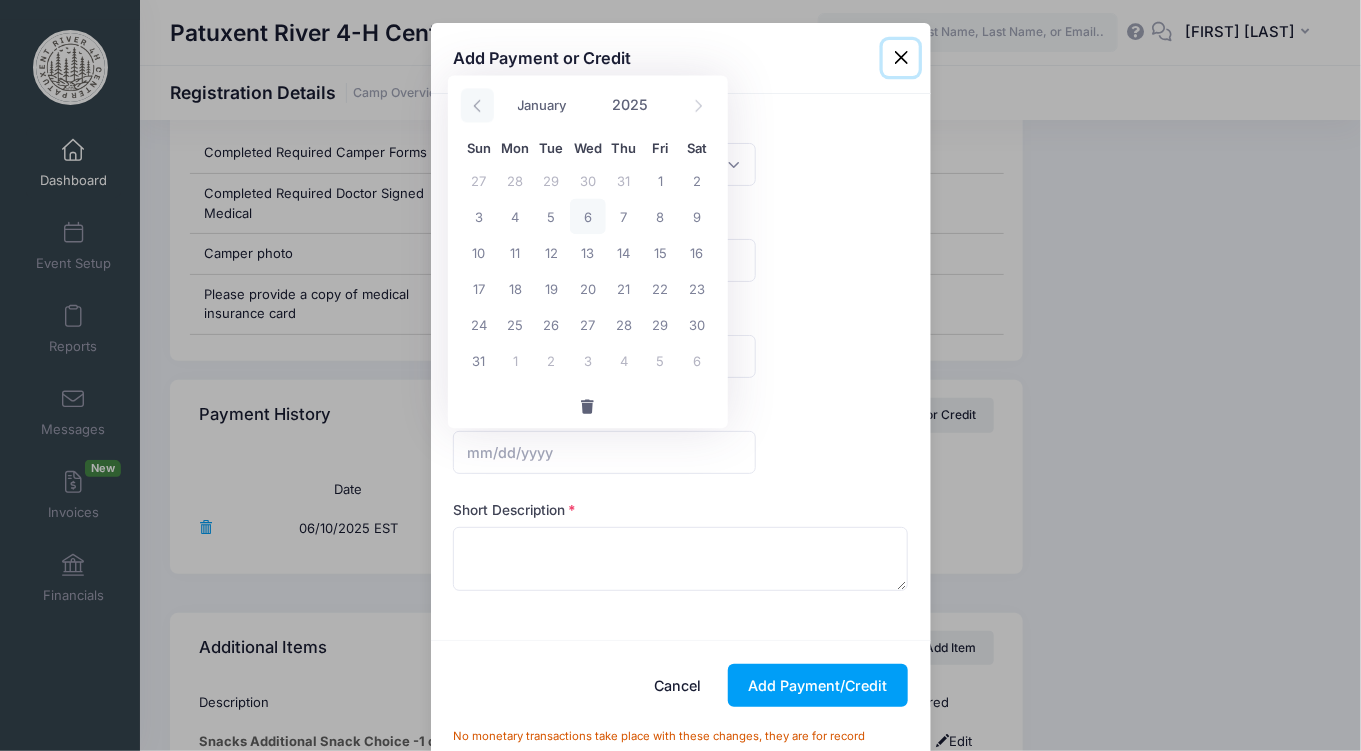 click 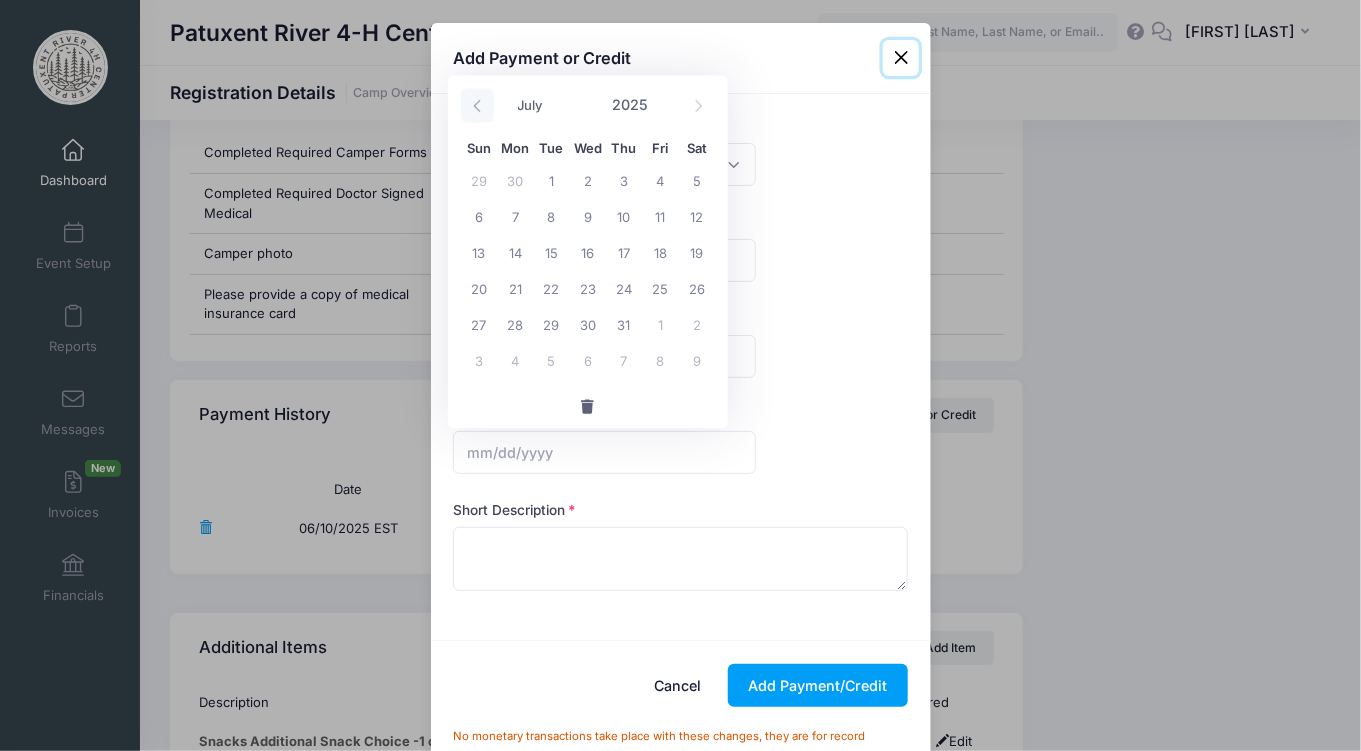 click 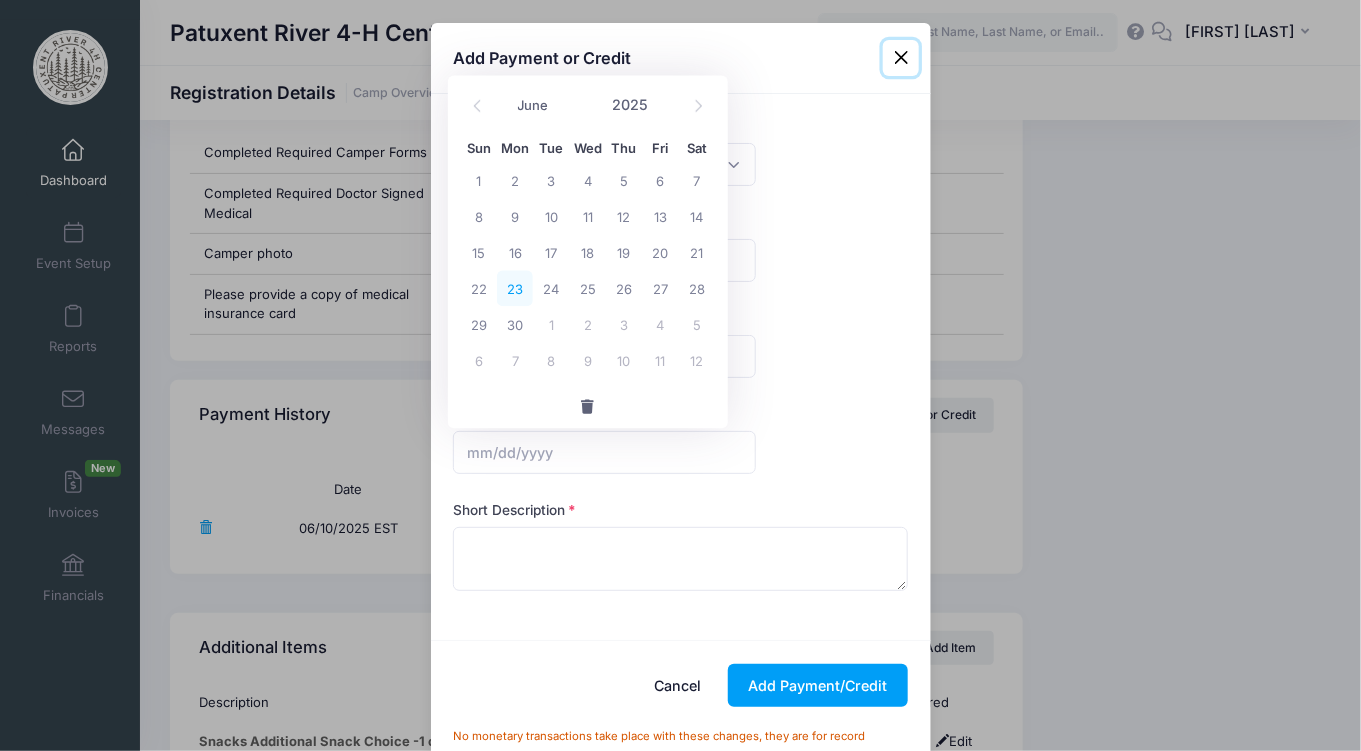 click on "23" at bounding box center [515, 288] 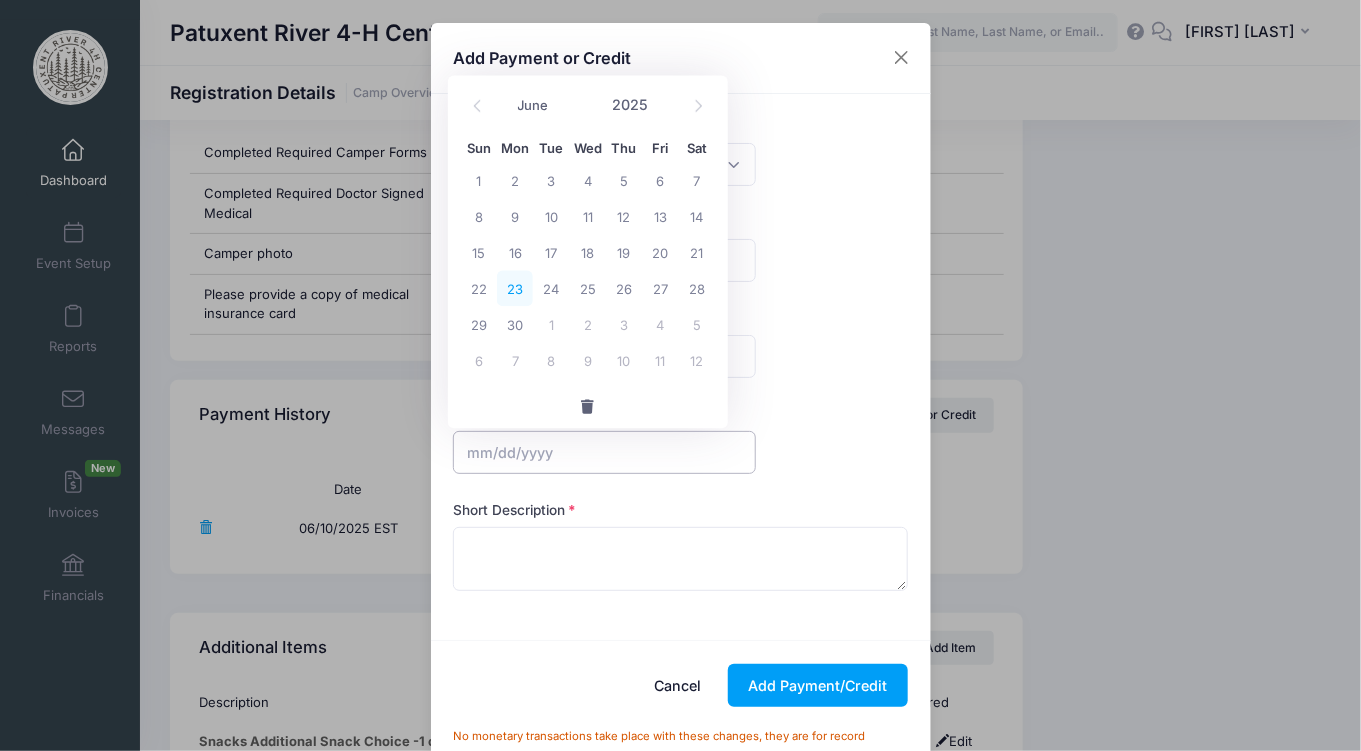type on "06/23/2025" 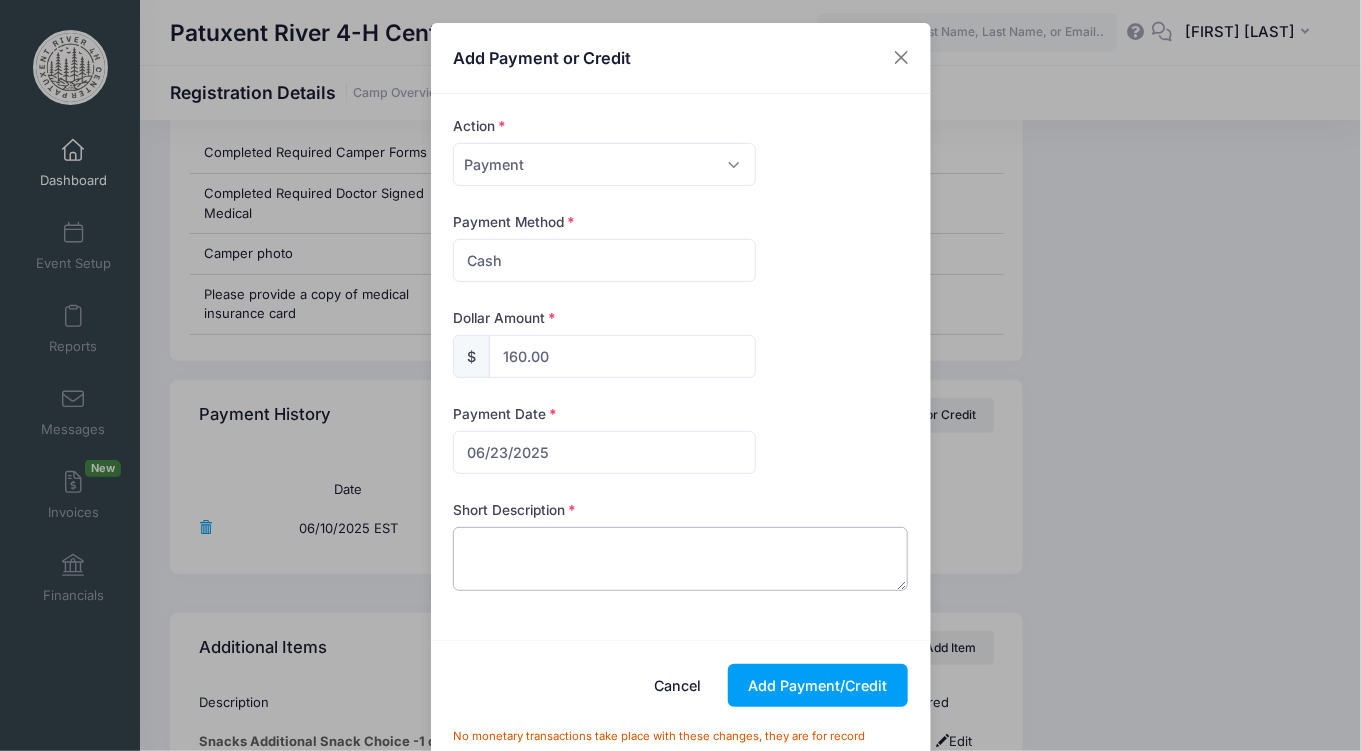 click at bounding box center [680, 559] 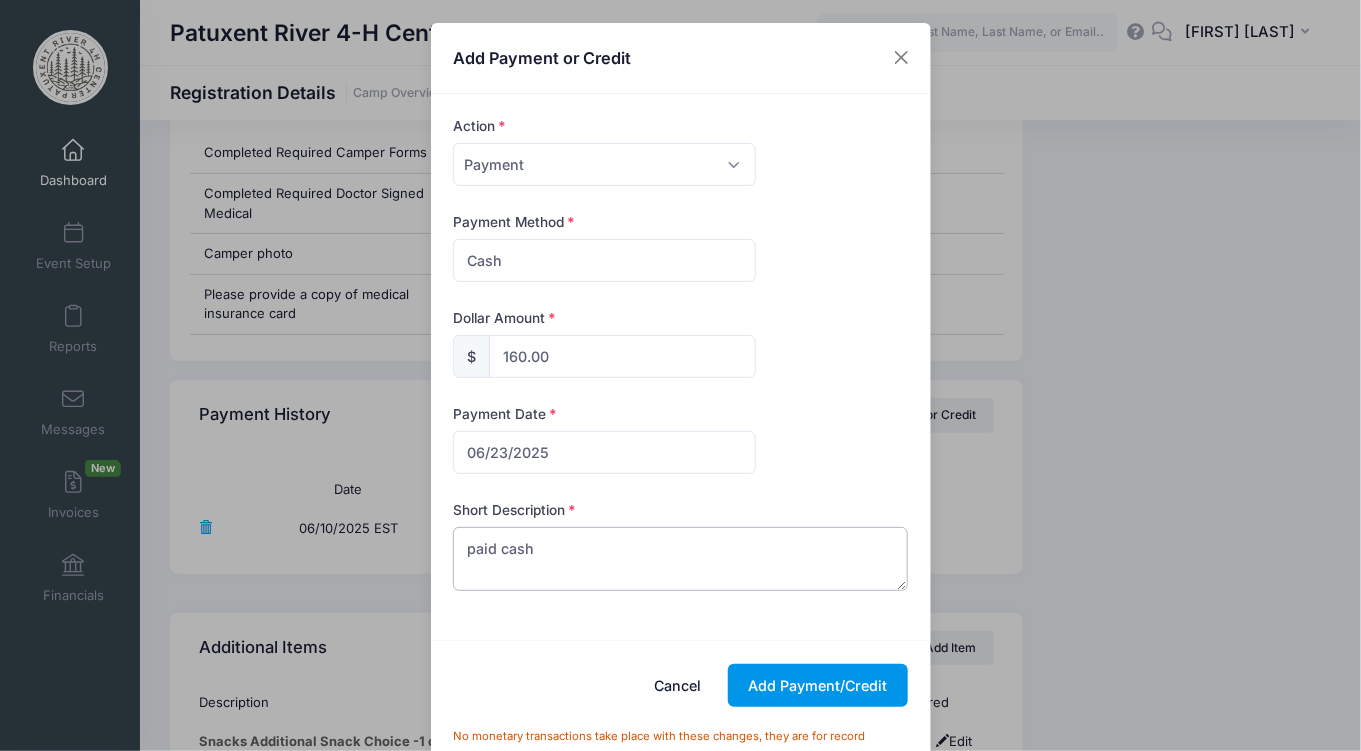 type on "paid cash" 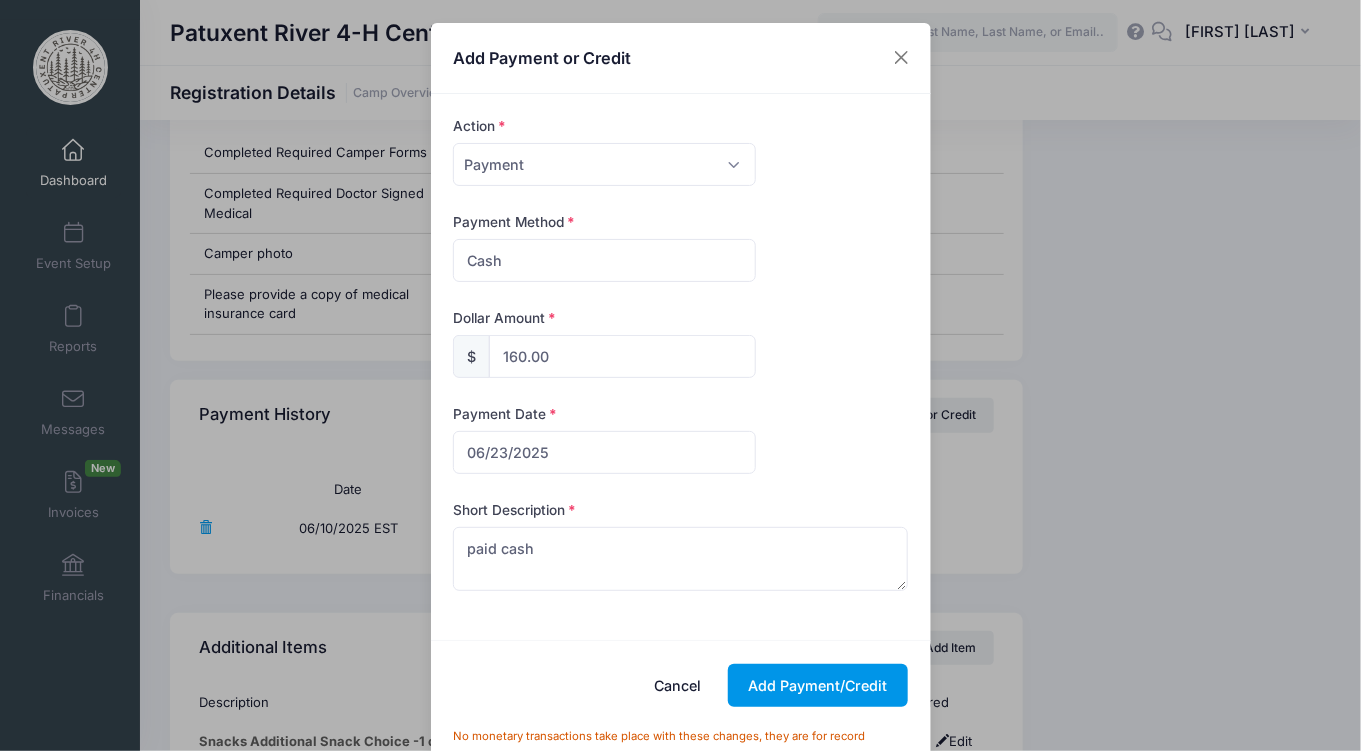 click on "Add Payment/Credit" at bounding box center (818, 685) 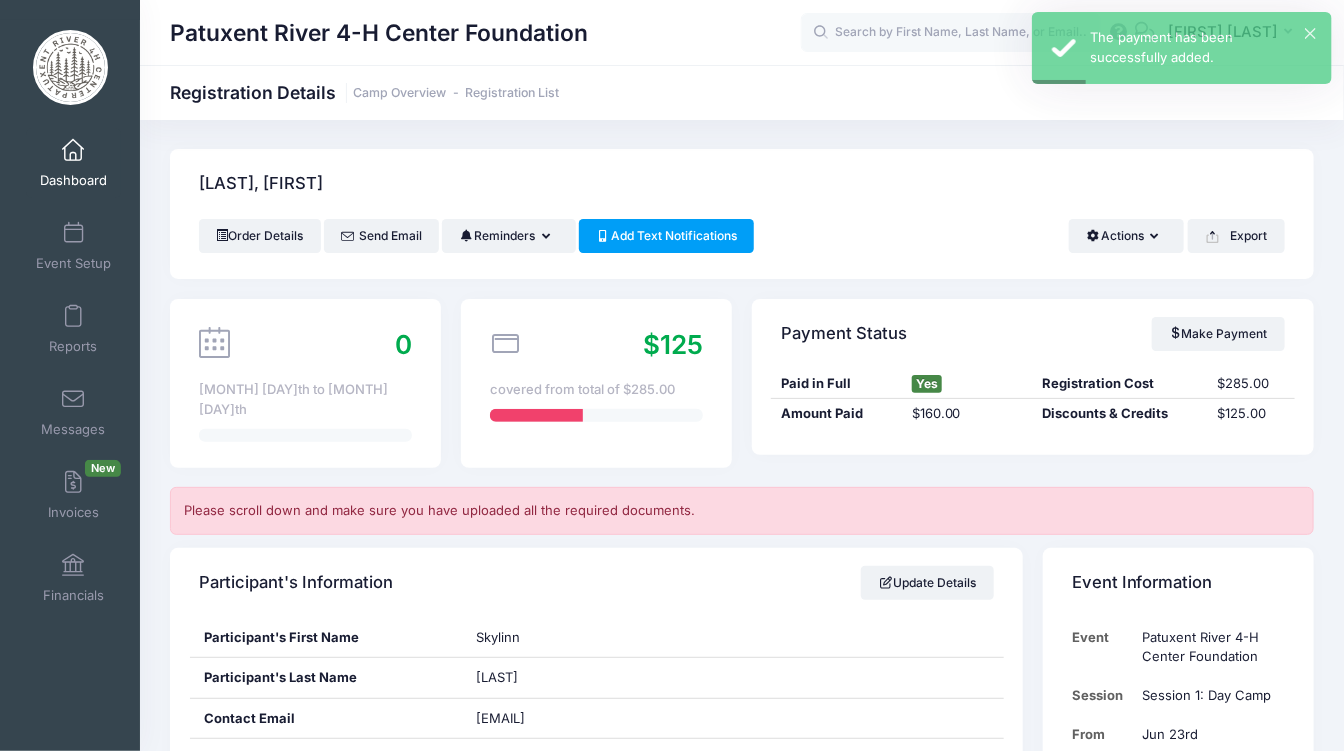 scroll, scrollTop: 0, scrollLeft: 0, axis: both 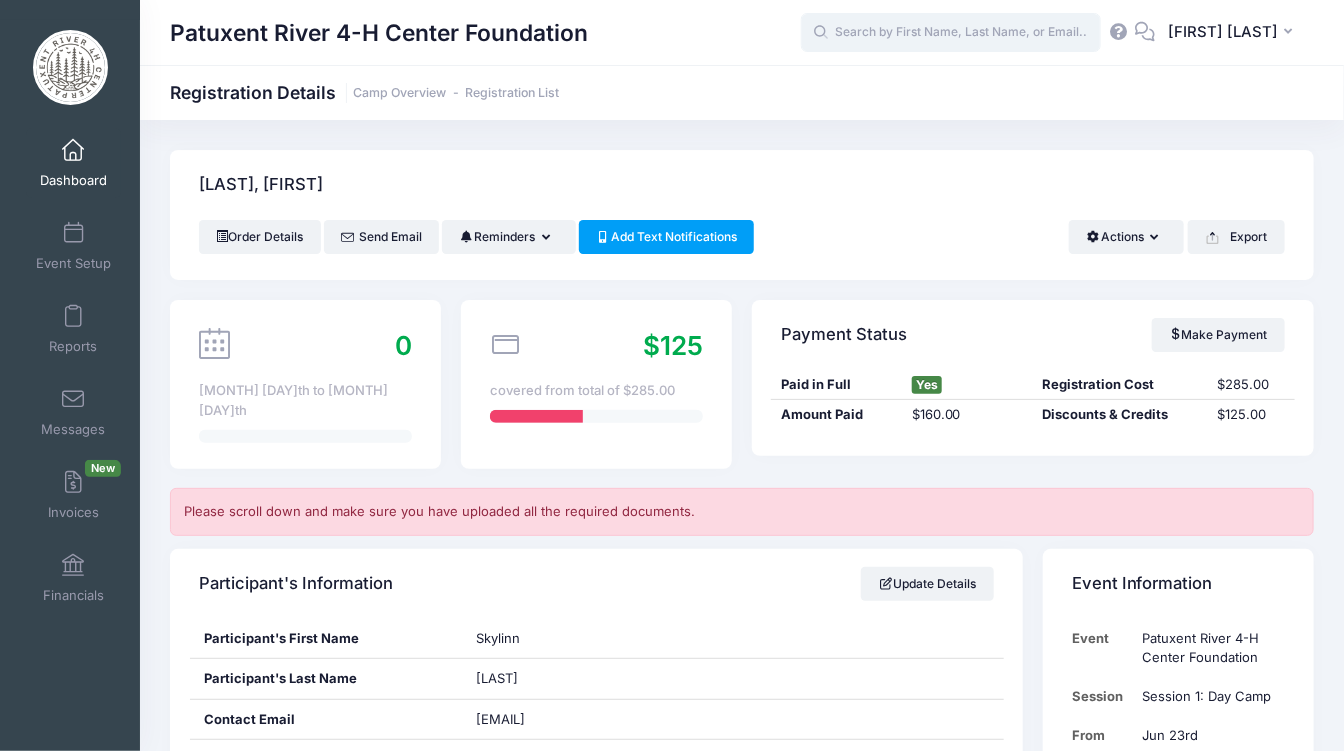 click at bounding box center [951, 33] 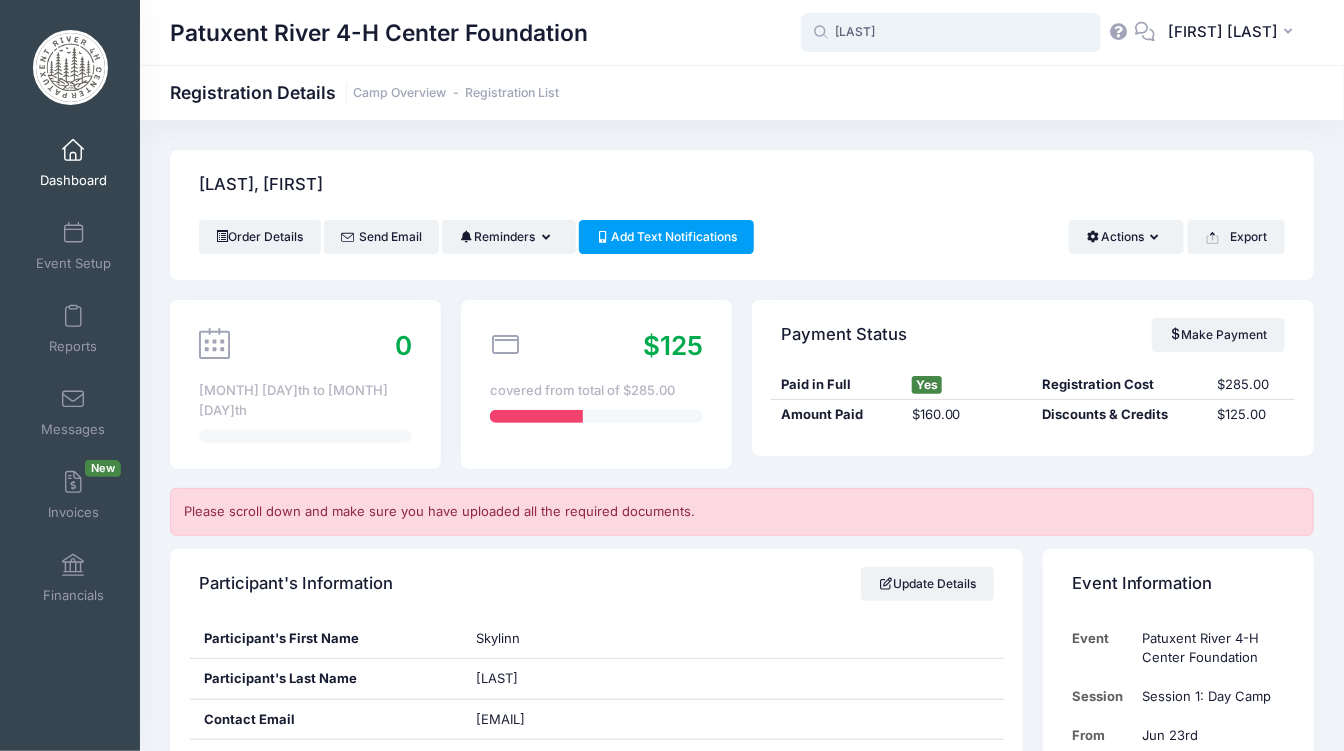 type on "k" 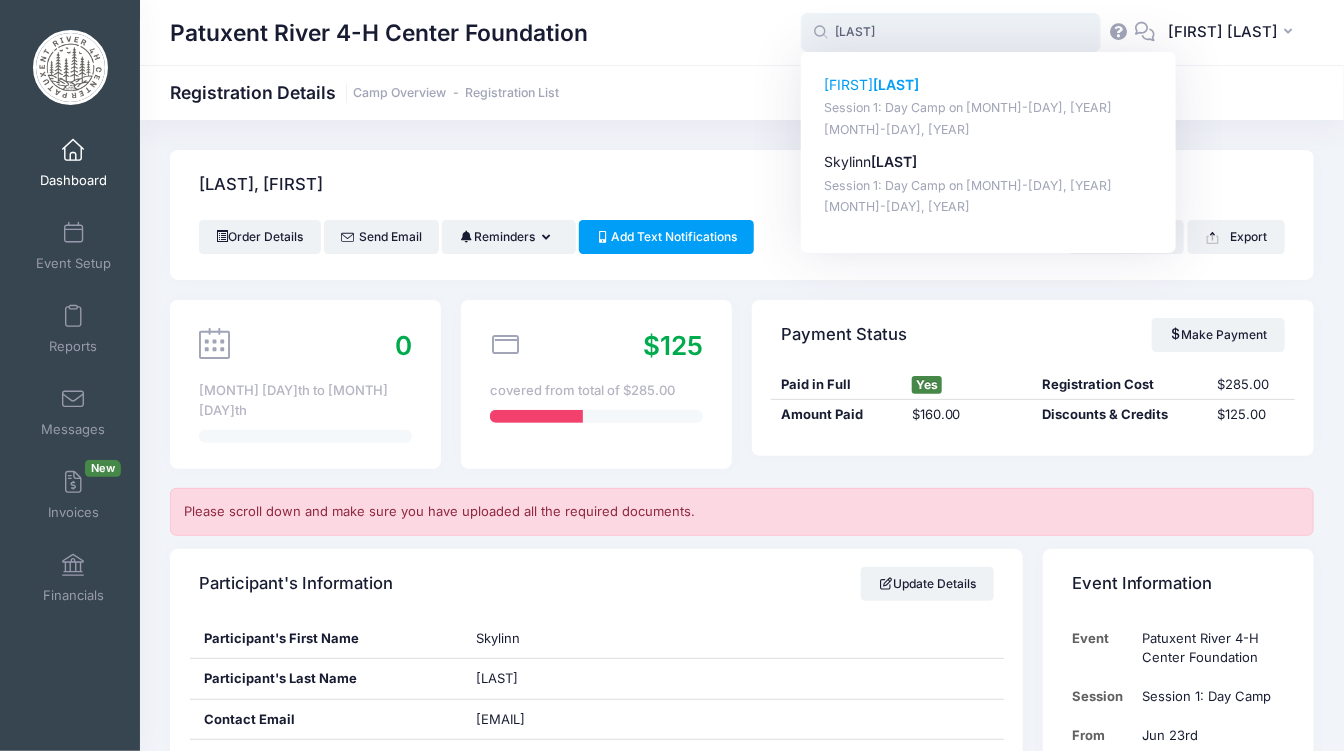 click on "Session 1: Day Camp on Jun-23, 2025" at bounding box center [989, 108] 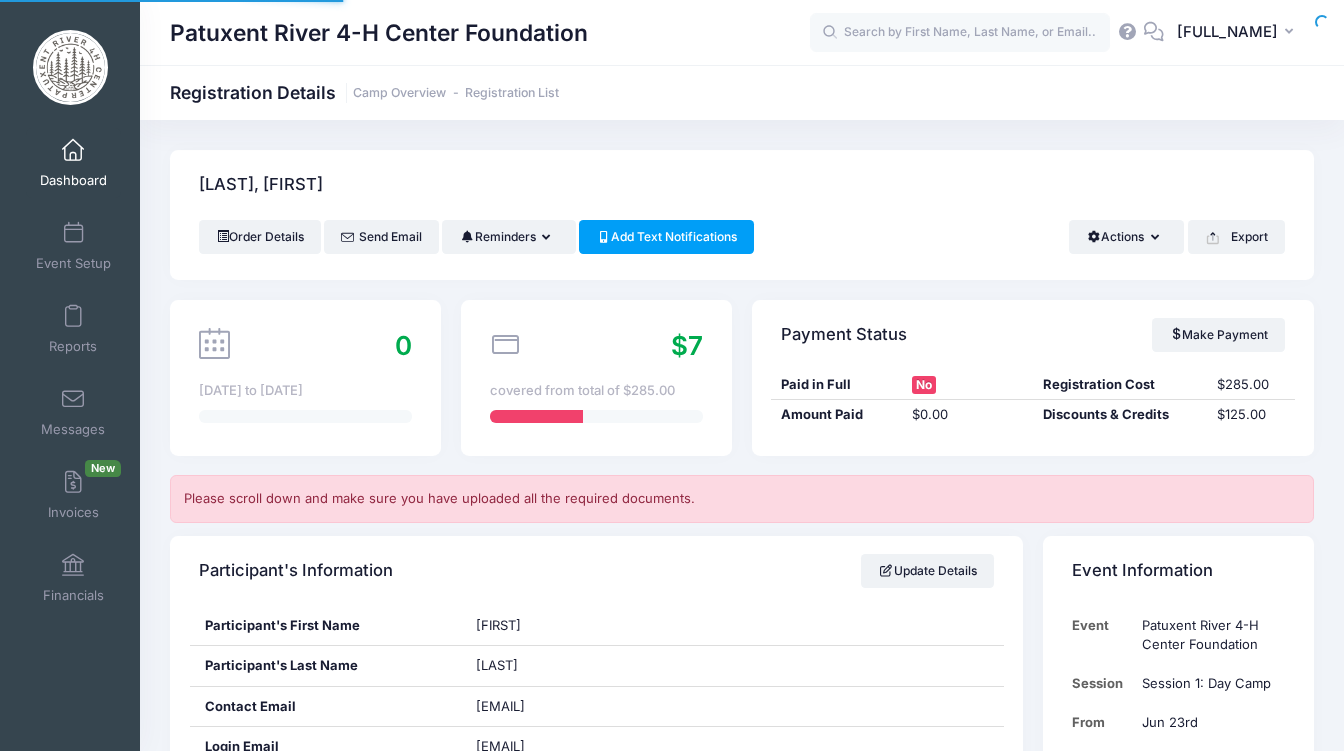 scroll, scrollTop: 0, scrollLeft: 0, axis: both 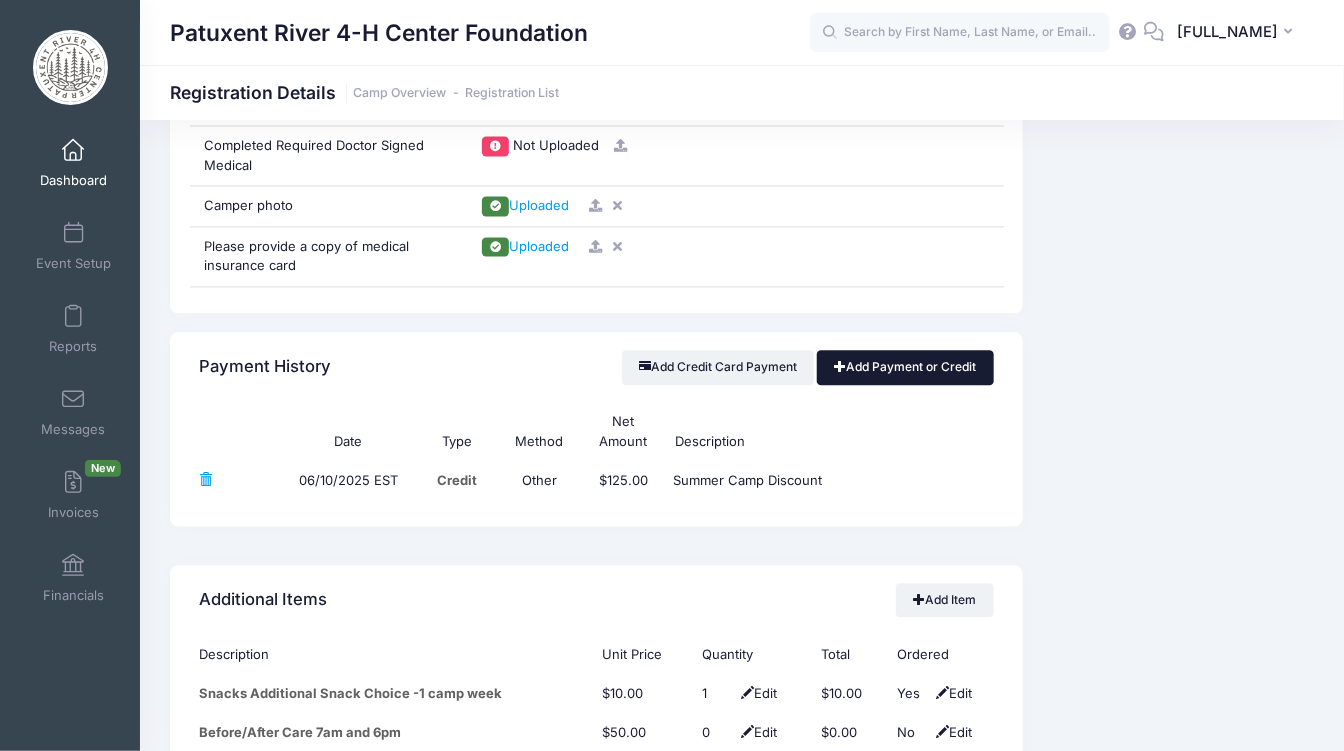 click on "Add Payment or Credit" at bounding box center (905, 367) 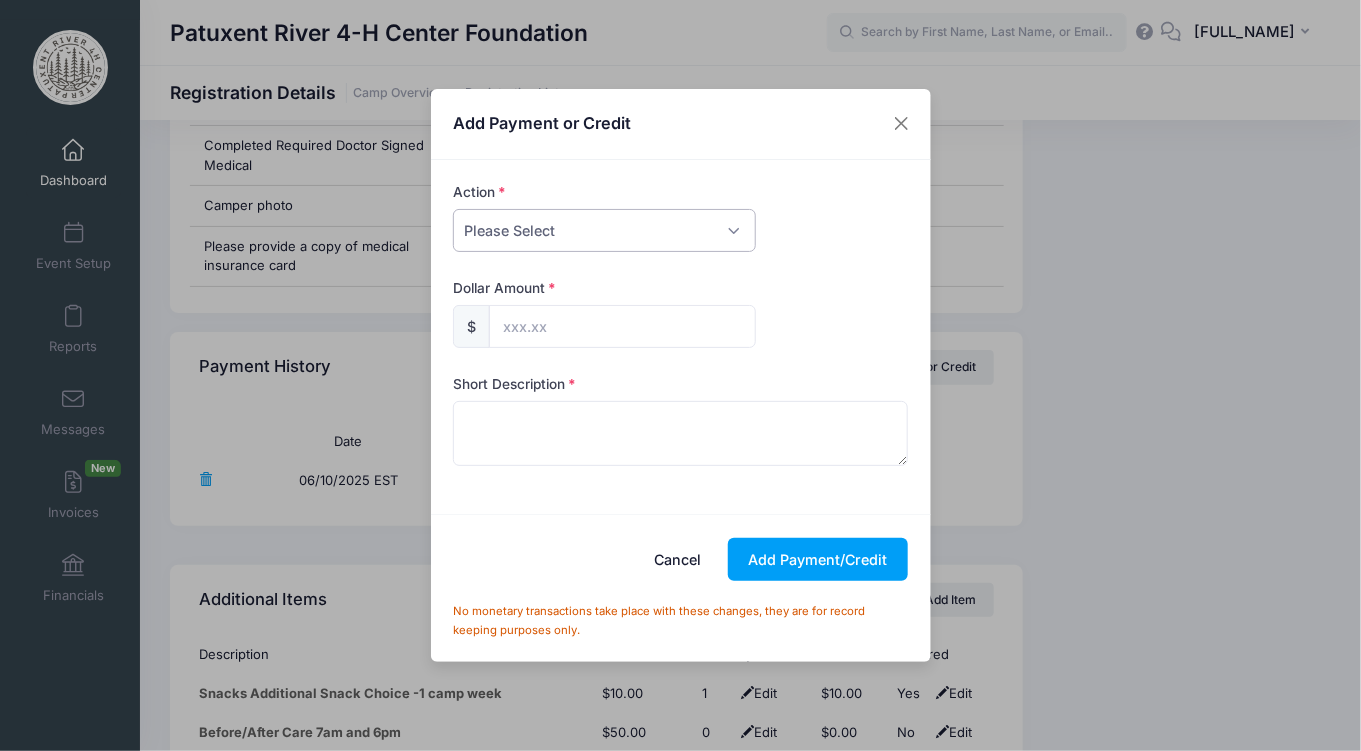 click on "Please Select
Payment
Credit
Refund (Offline)" at bounding box center [604, 230] 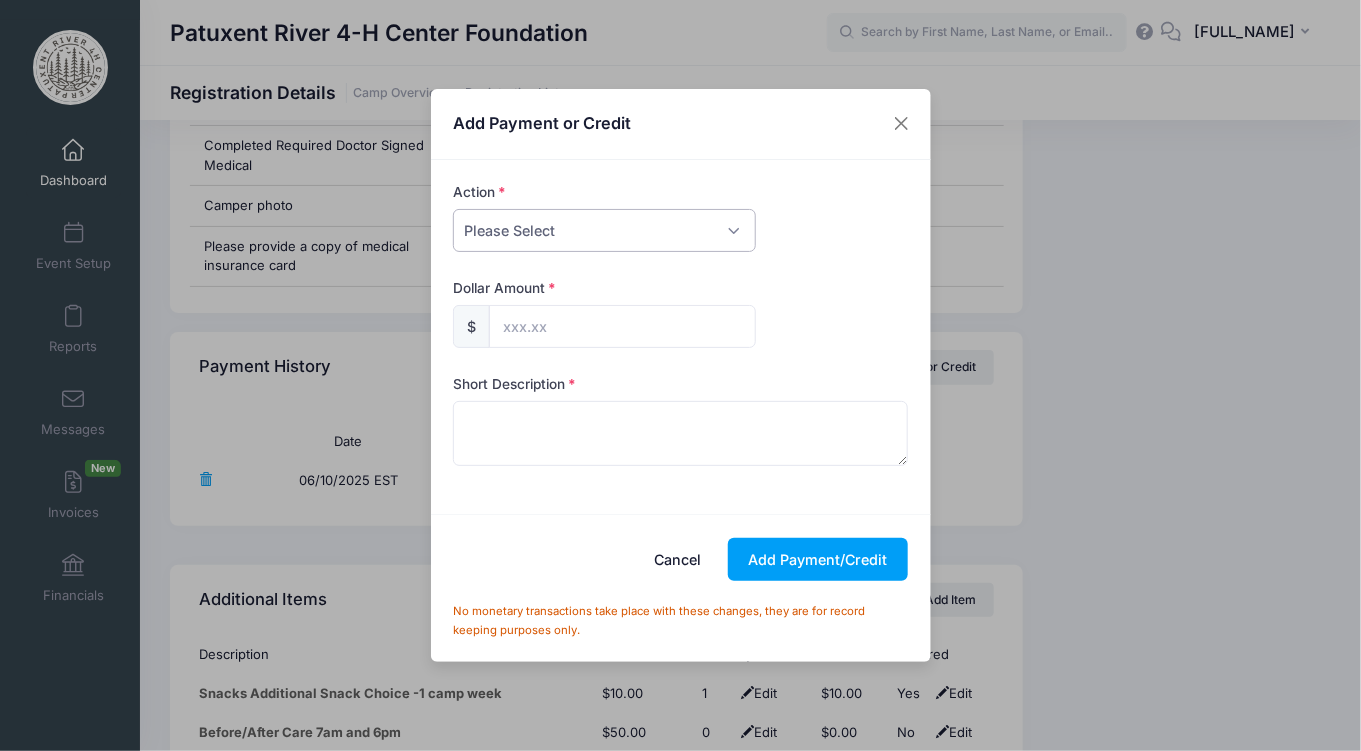 select on "payment" 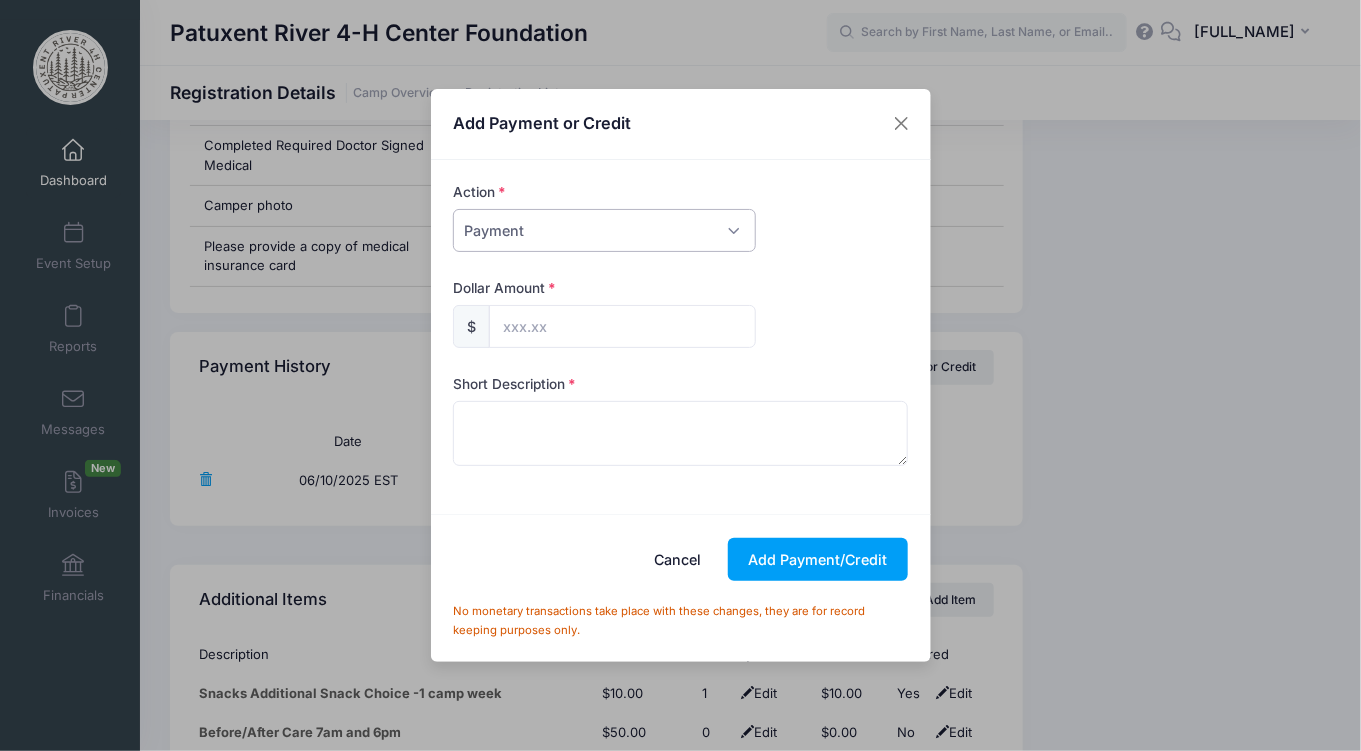 click on "Please Select
Payment
Credit
Refund (Offline)" at bounding box center (604, 230) 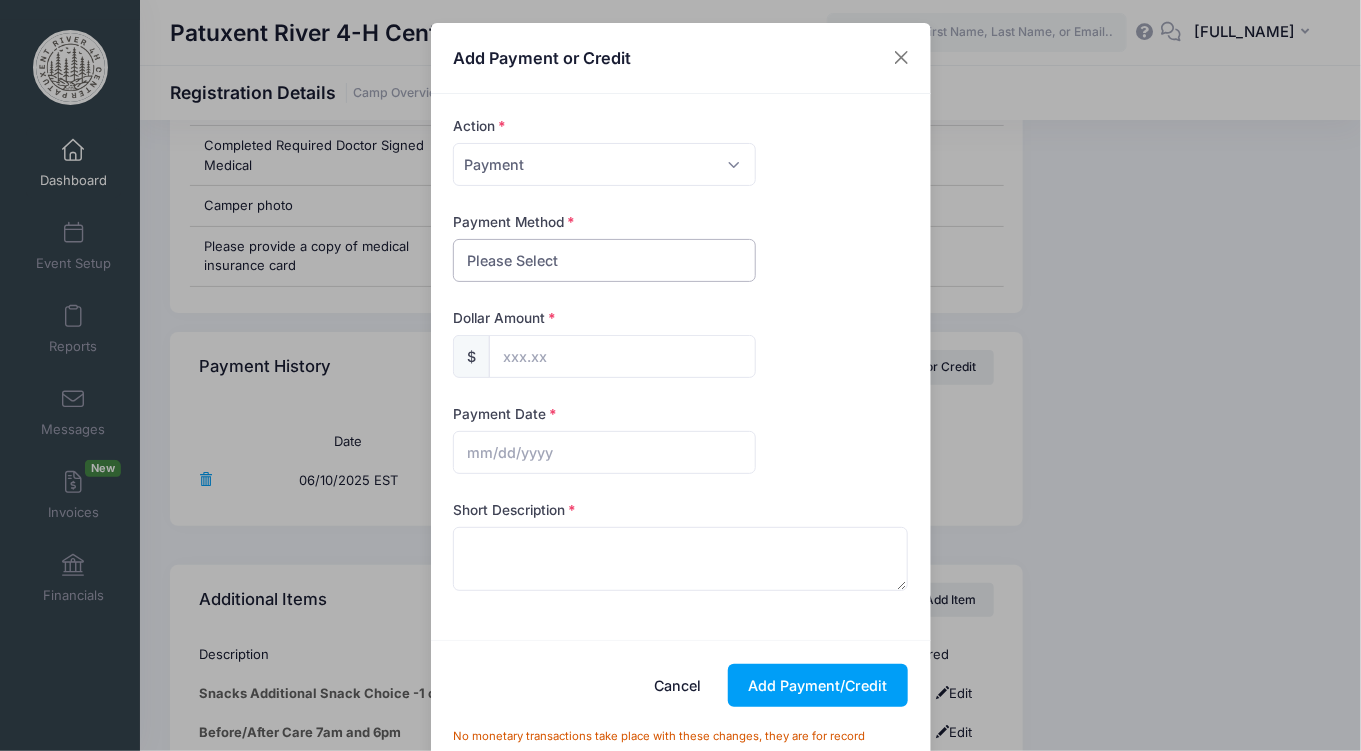 click on "Please Select
PayPal
Cash
Check
Bank Transfer
Other" at bounding box center [604, 260] 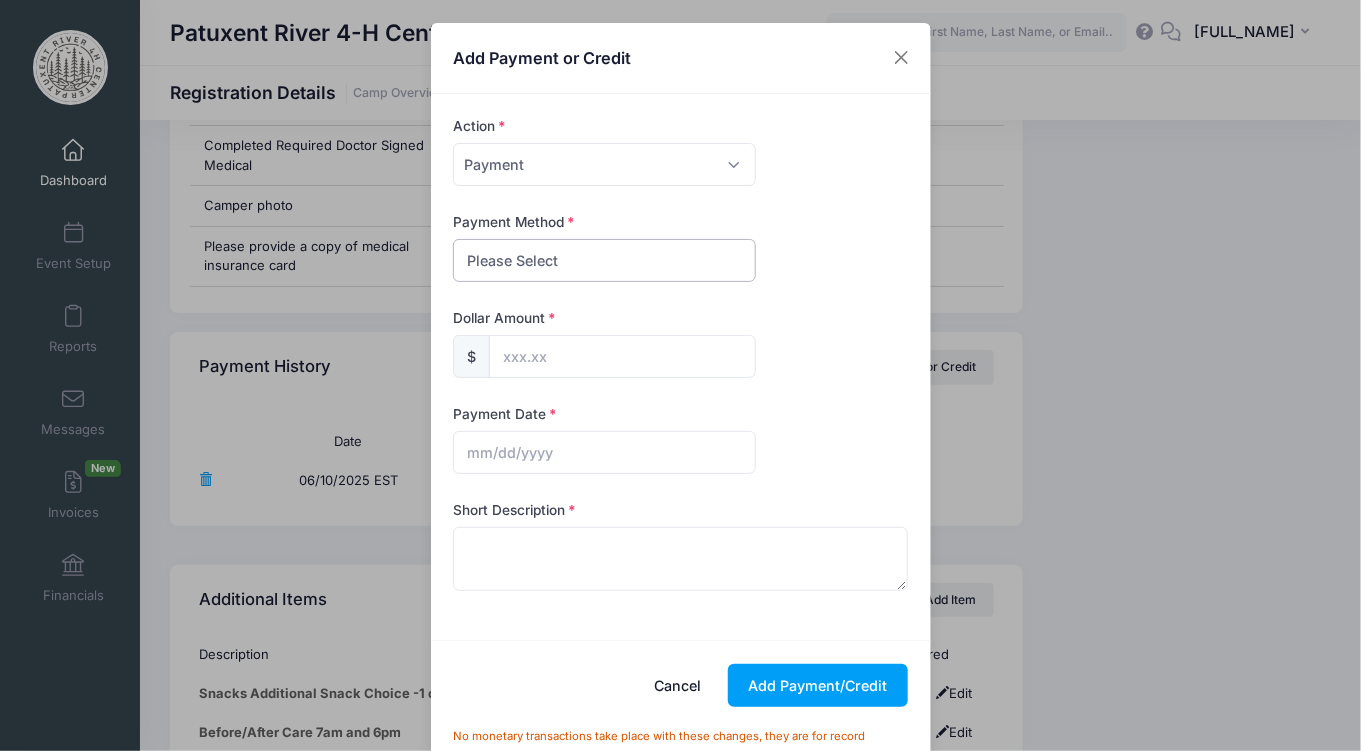 select on "cash" 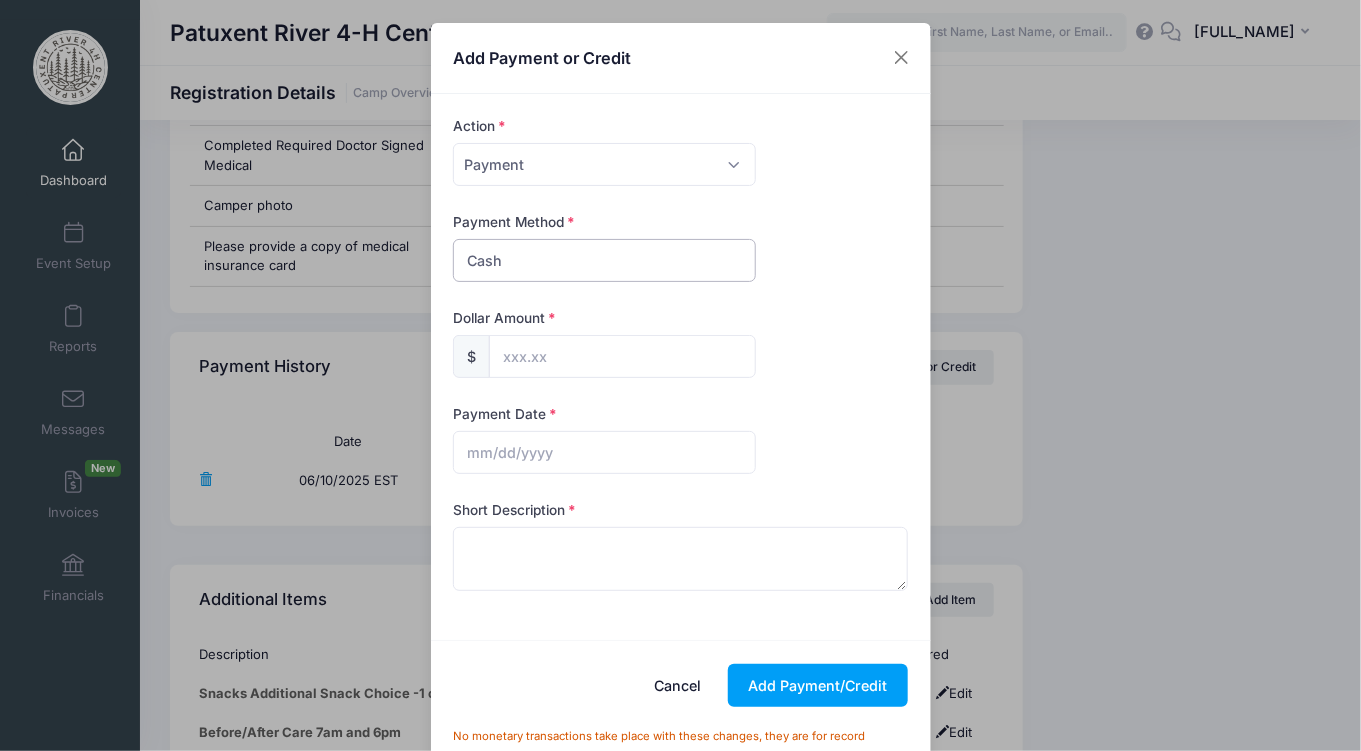 click on "Please Select
PayPal
Cash
Check
Bank Transfer
Other" at bounding box center [604, 260] 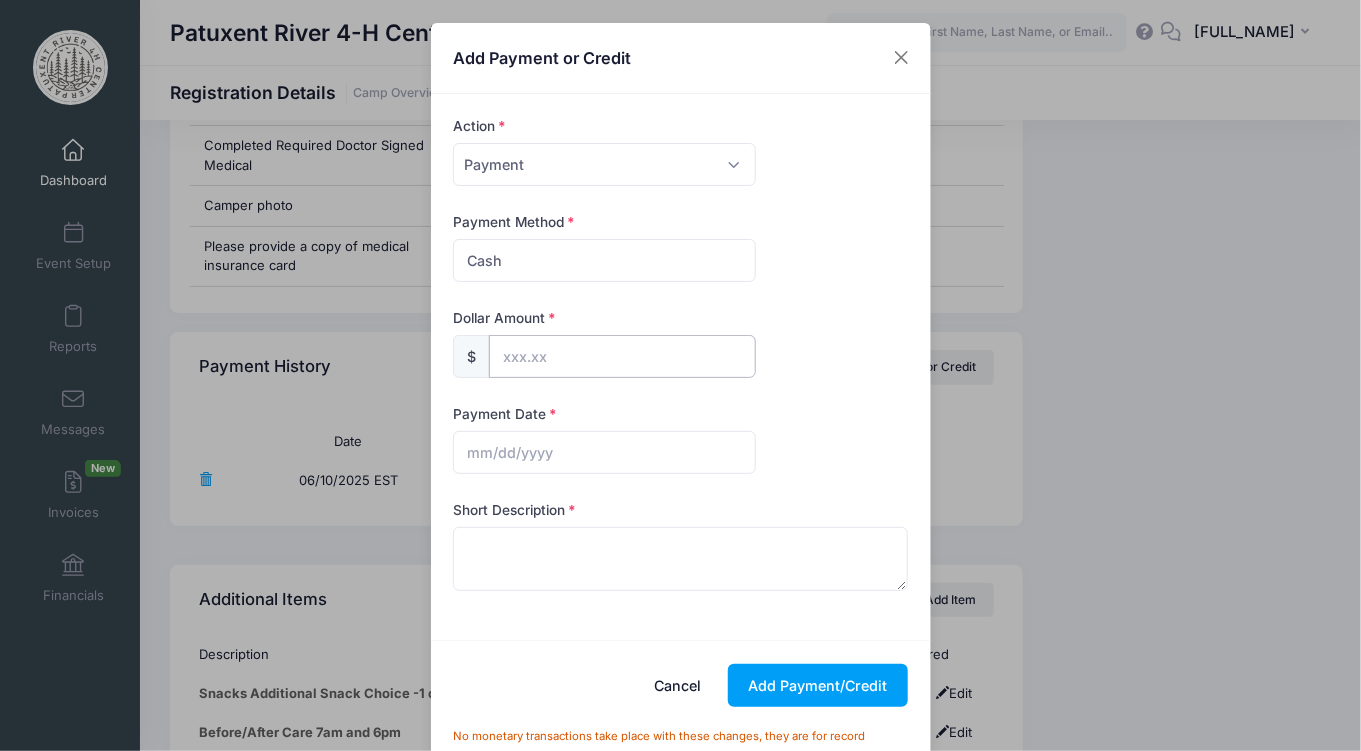 click at bounding box center (622, 356) 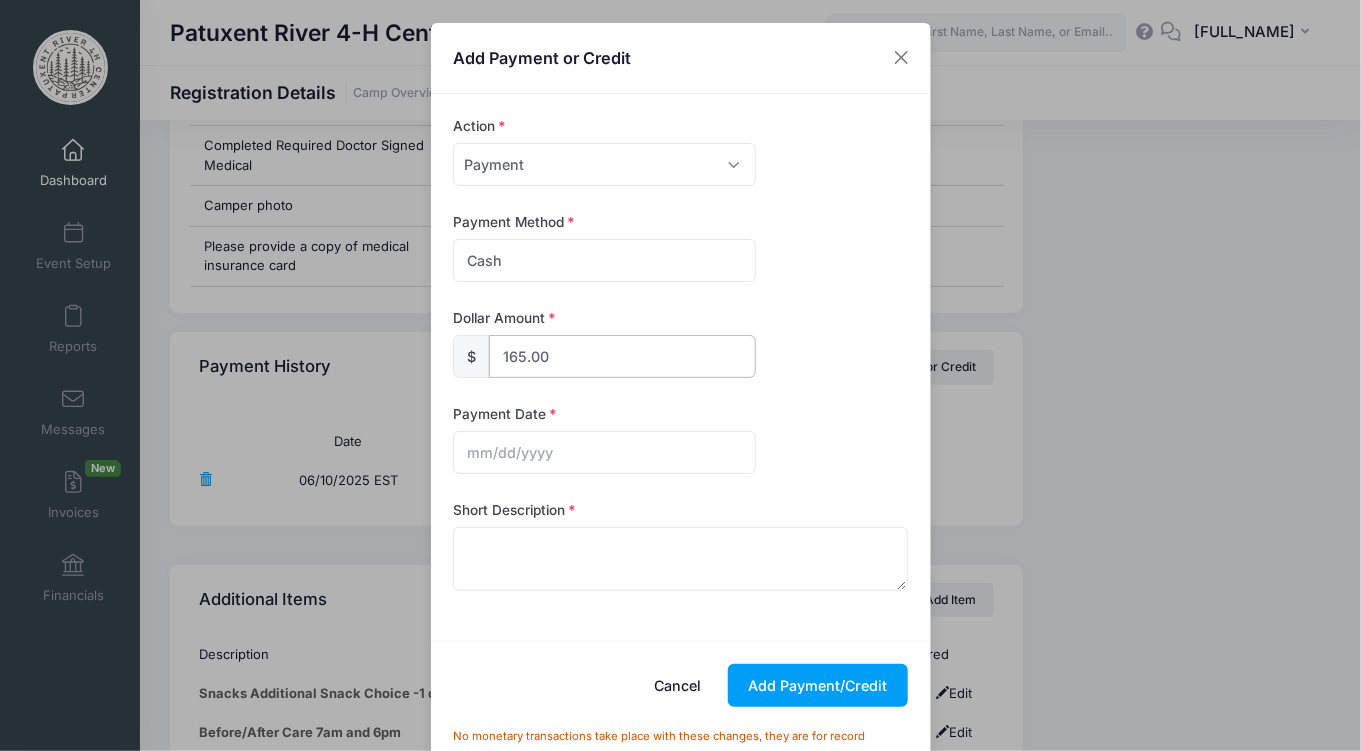 type on "165.00" 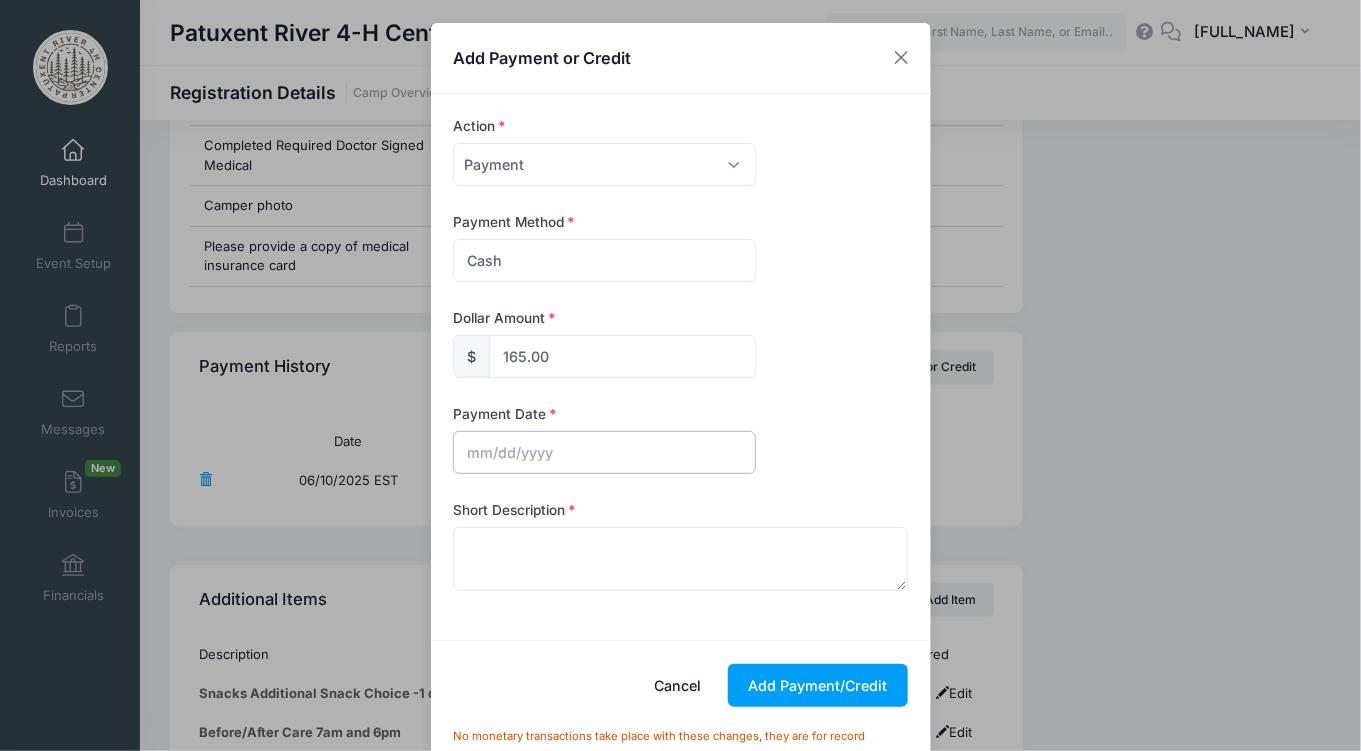 click at bounding box center [604, 452] 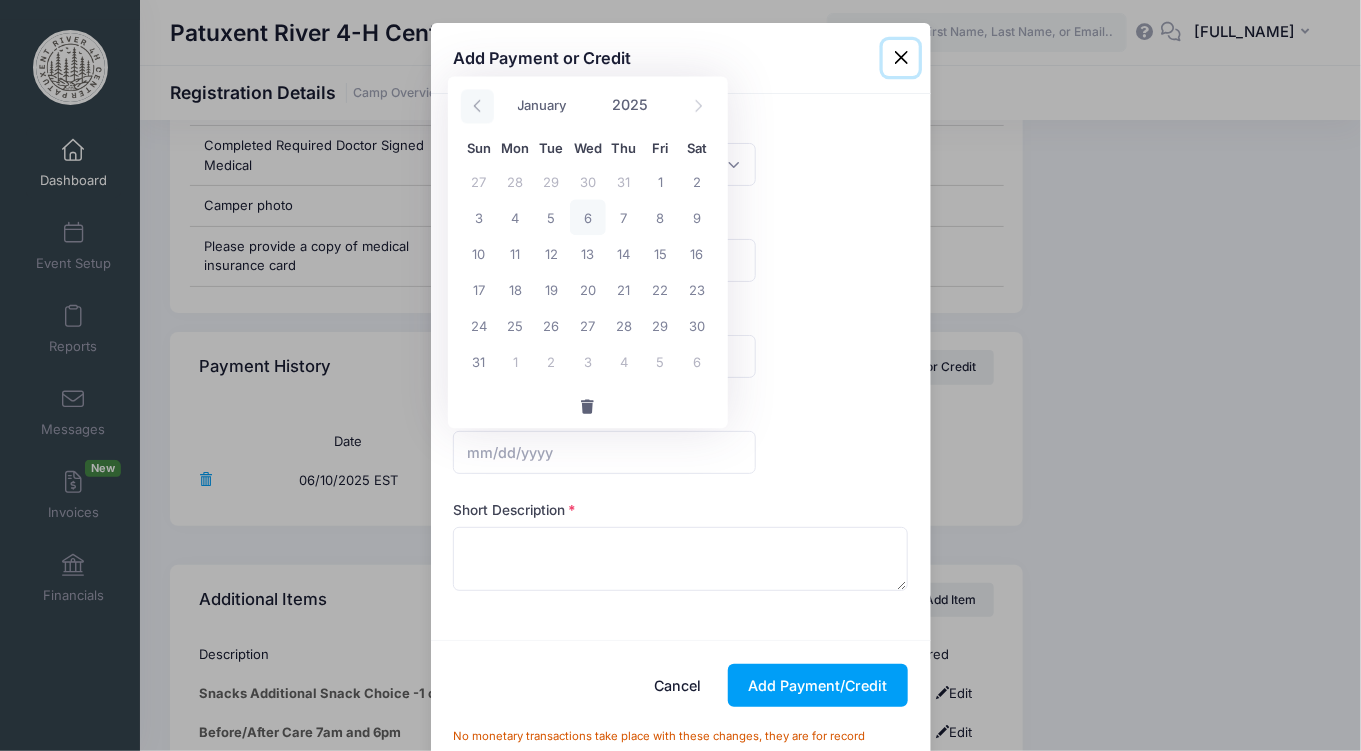 click at bounding box center (477, 106) 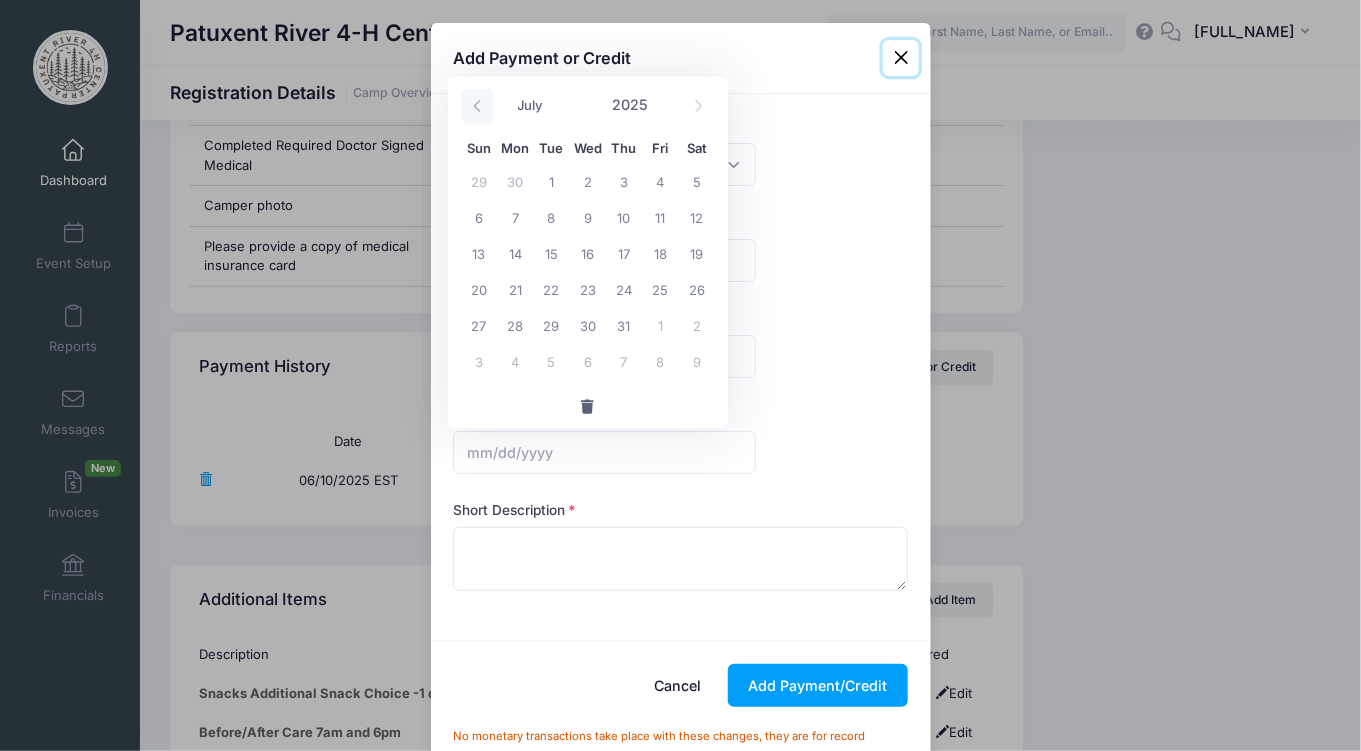 click at bounding box center [477, 106] 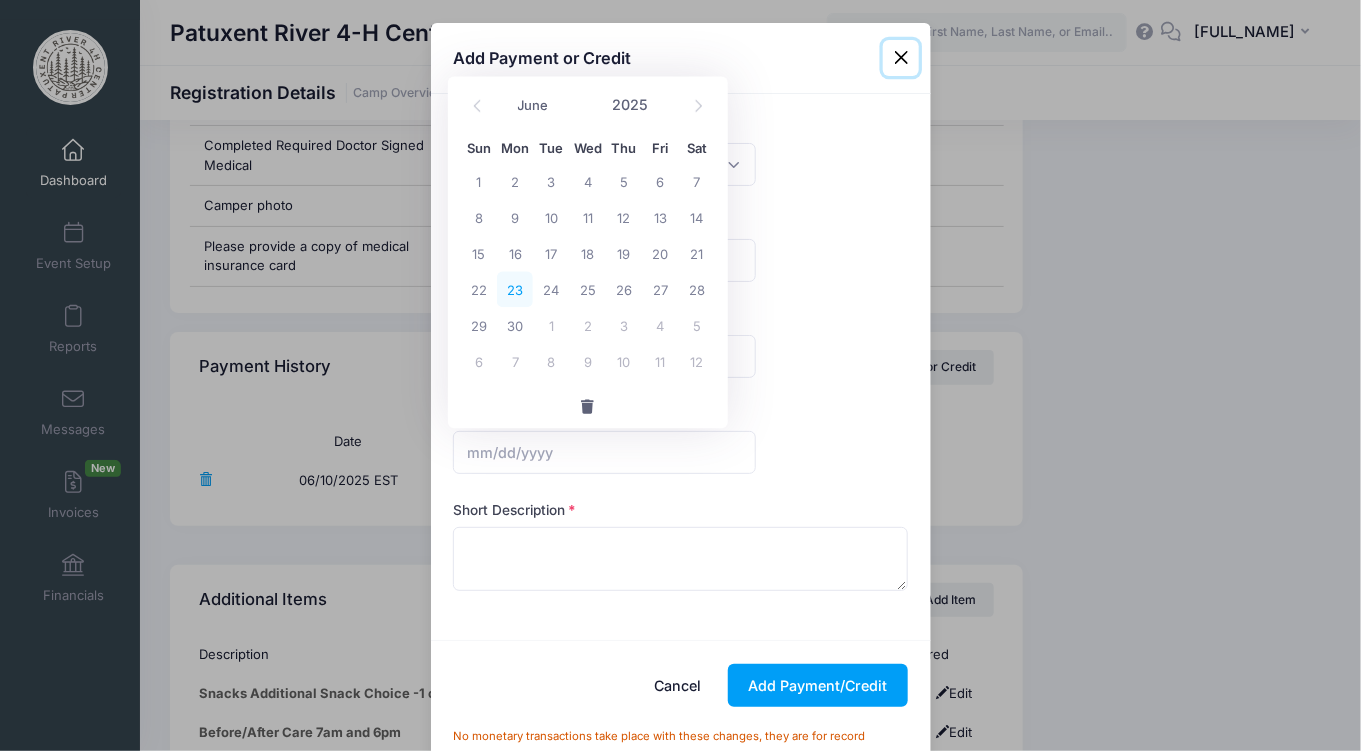 click on "23" at bounding box center [515, 289] 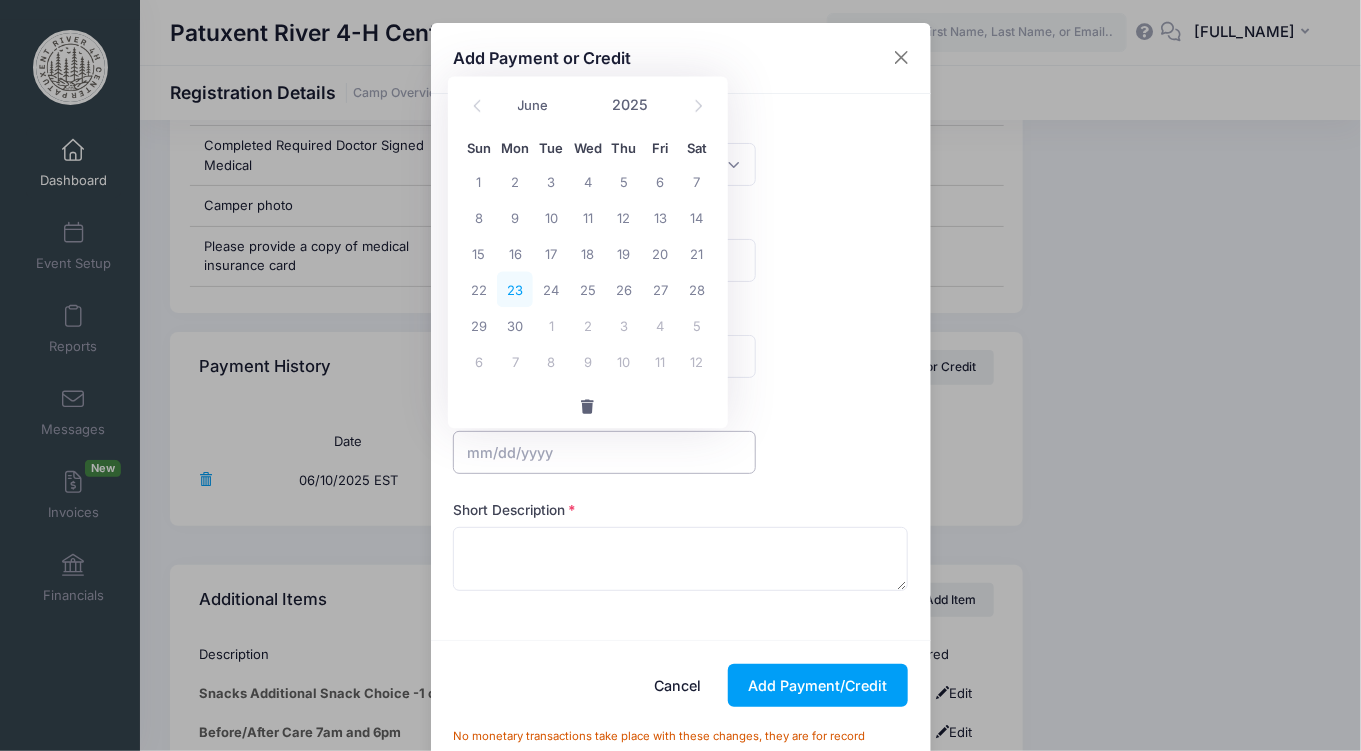 type on "06/23/2025" 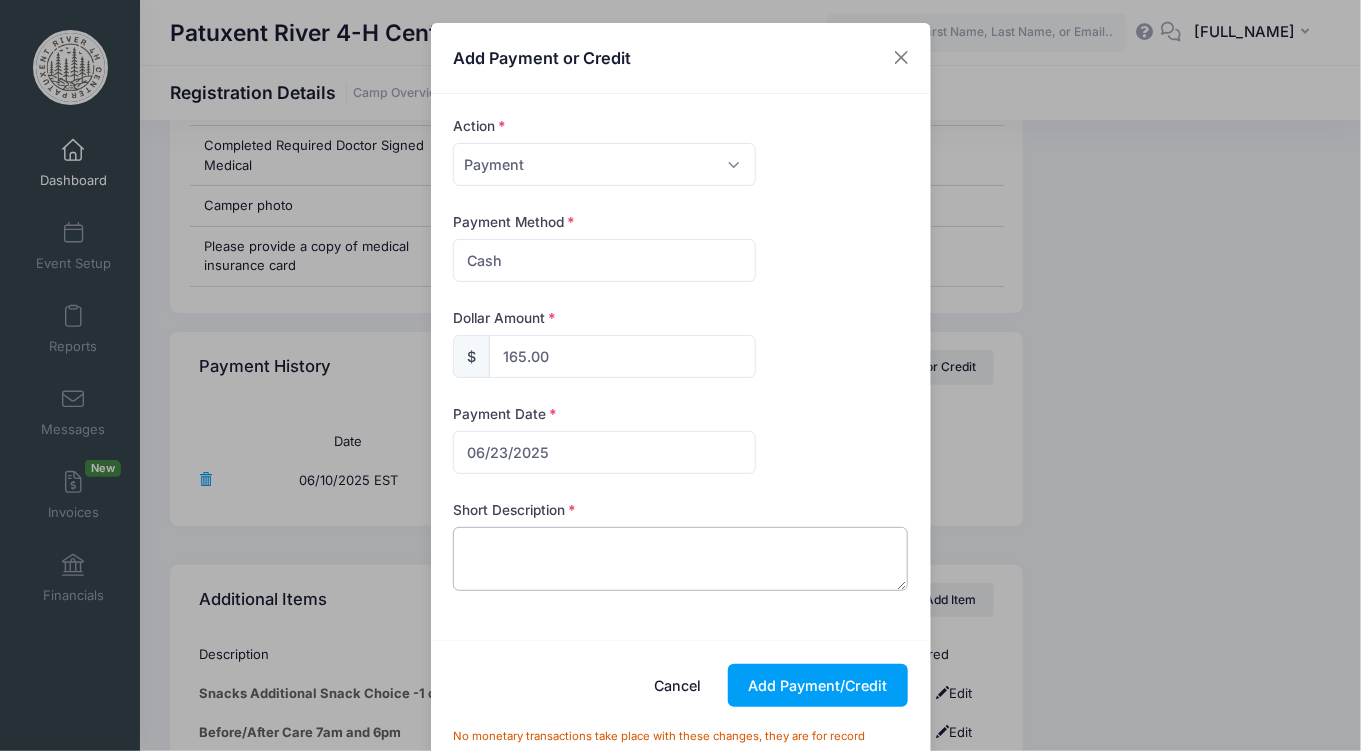 click at bounding box center (680, 559) 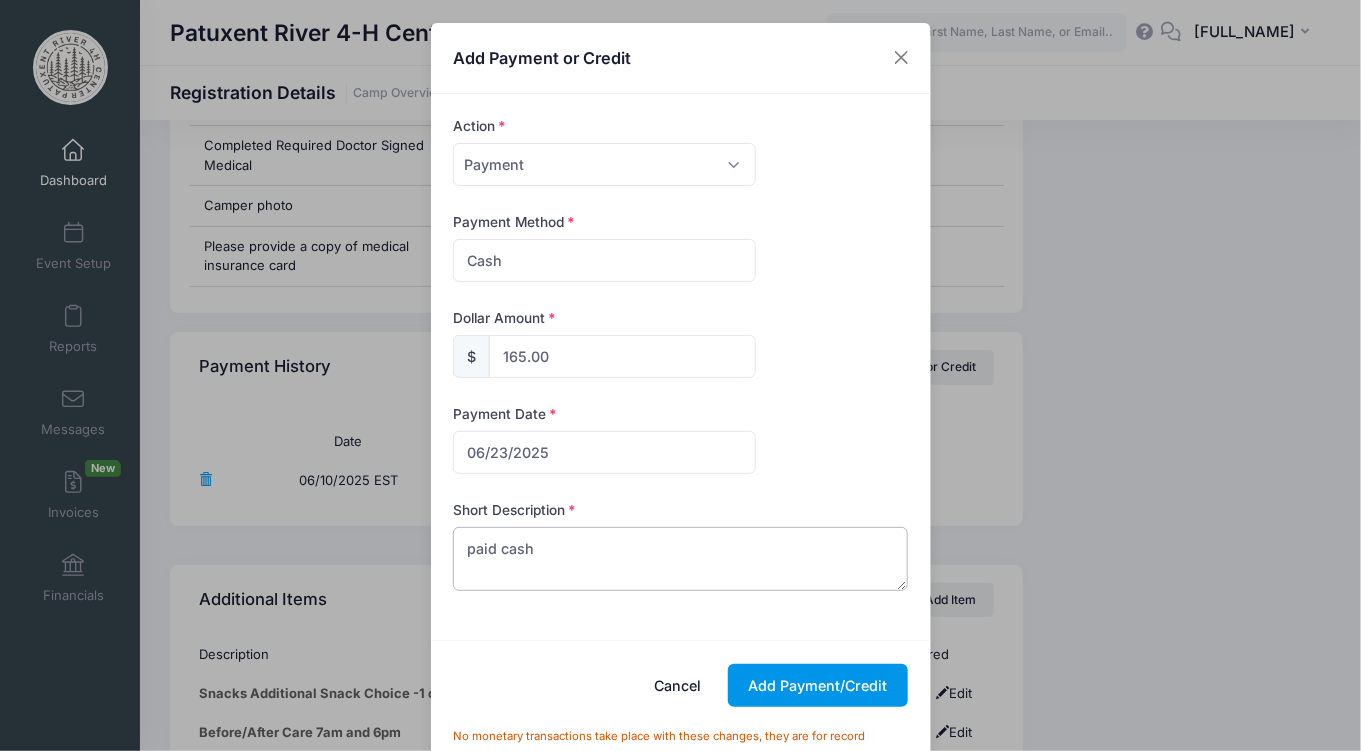 type on "paid cash" 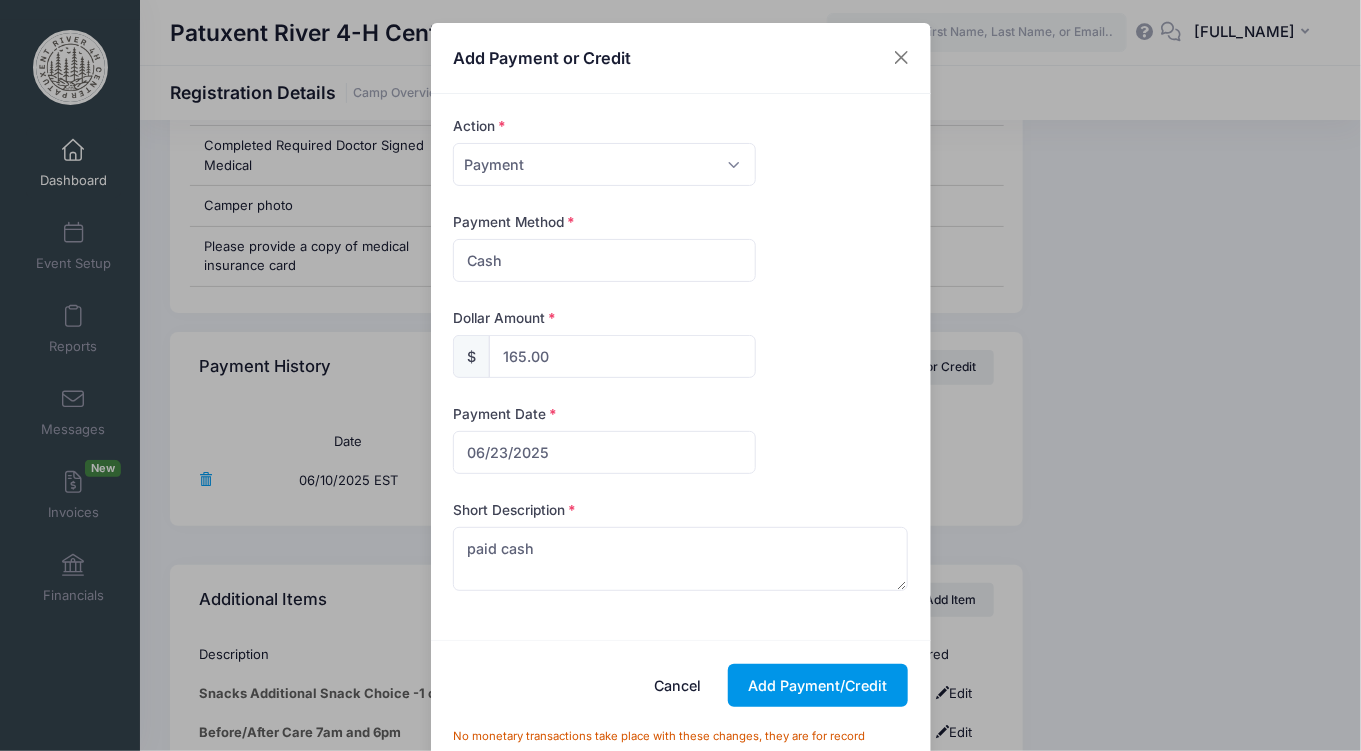 click on "Add Payment/Credit" at bounding box center [818, 685] 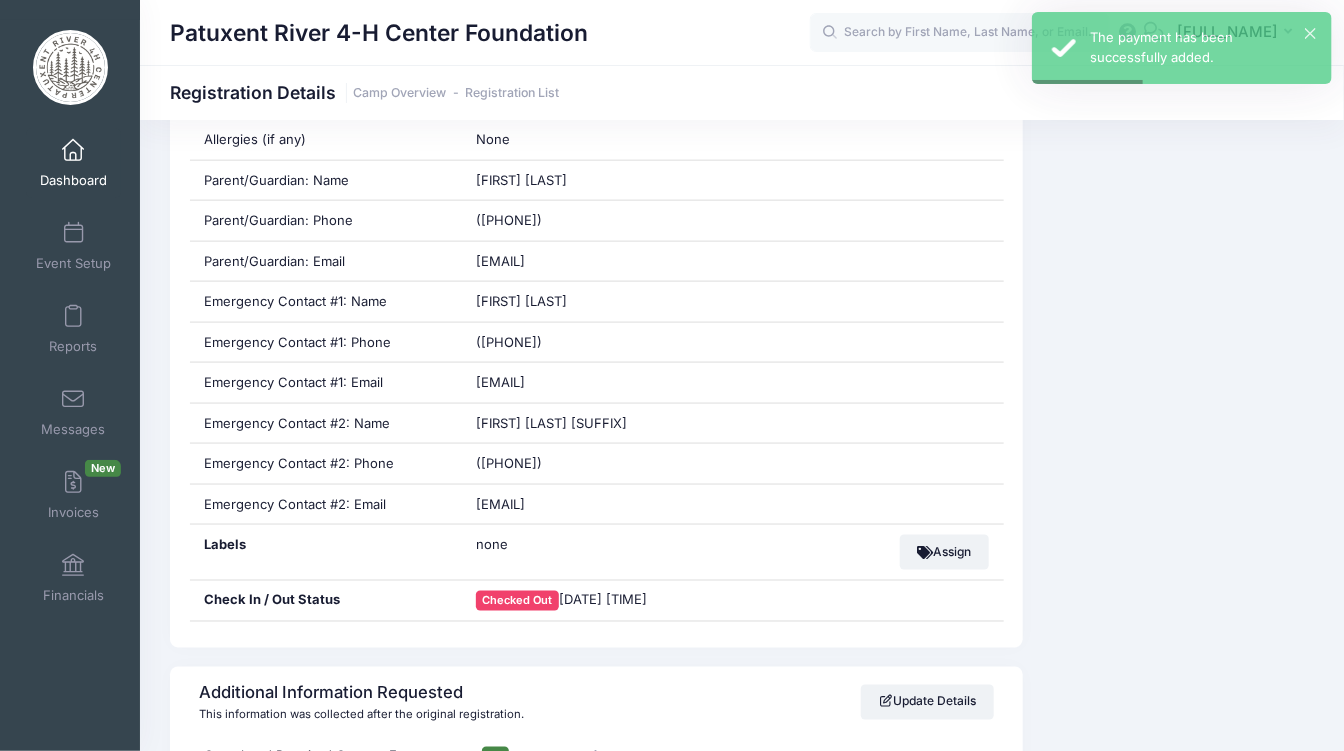 scroll, scrollTop: 0, scrollLeft: 0, axis: both 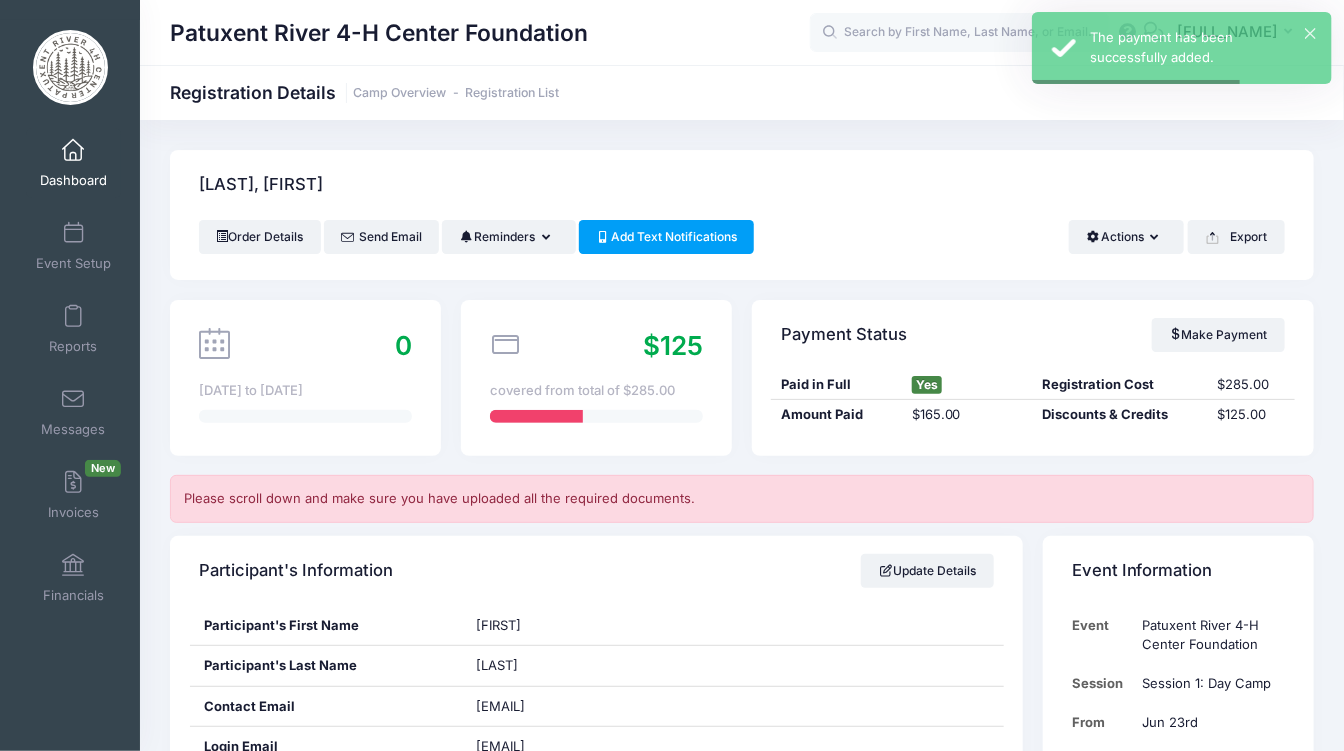 click at bounding box center [73, 151] 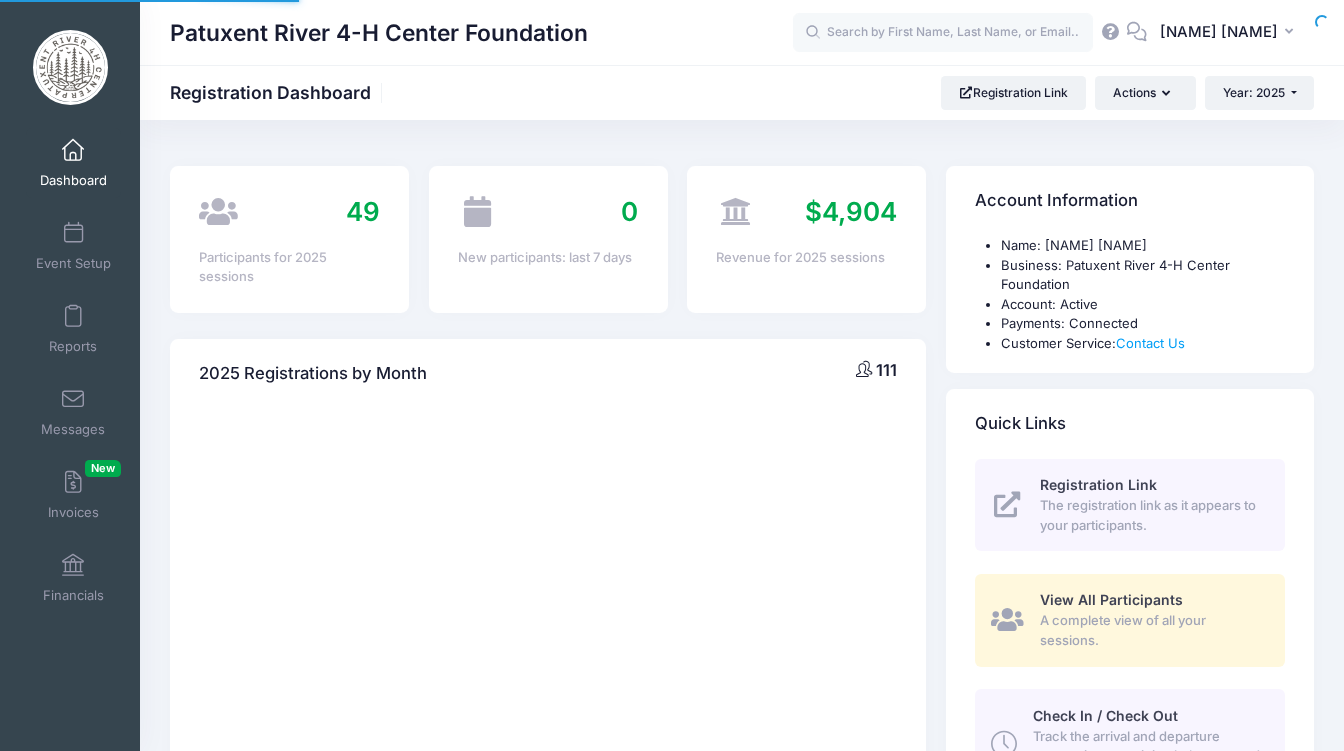 scroll, scrollTop: 0, scrollLeft: 0, axis: both 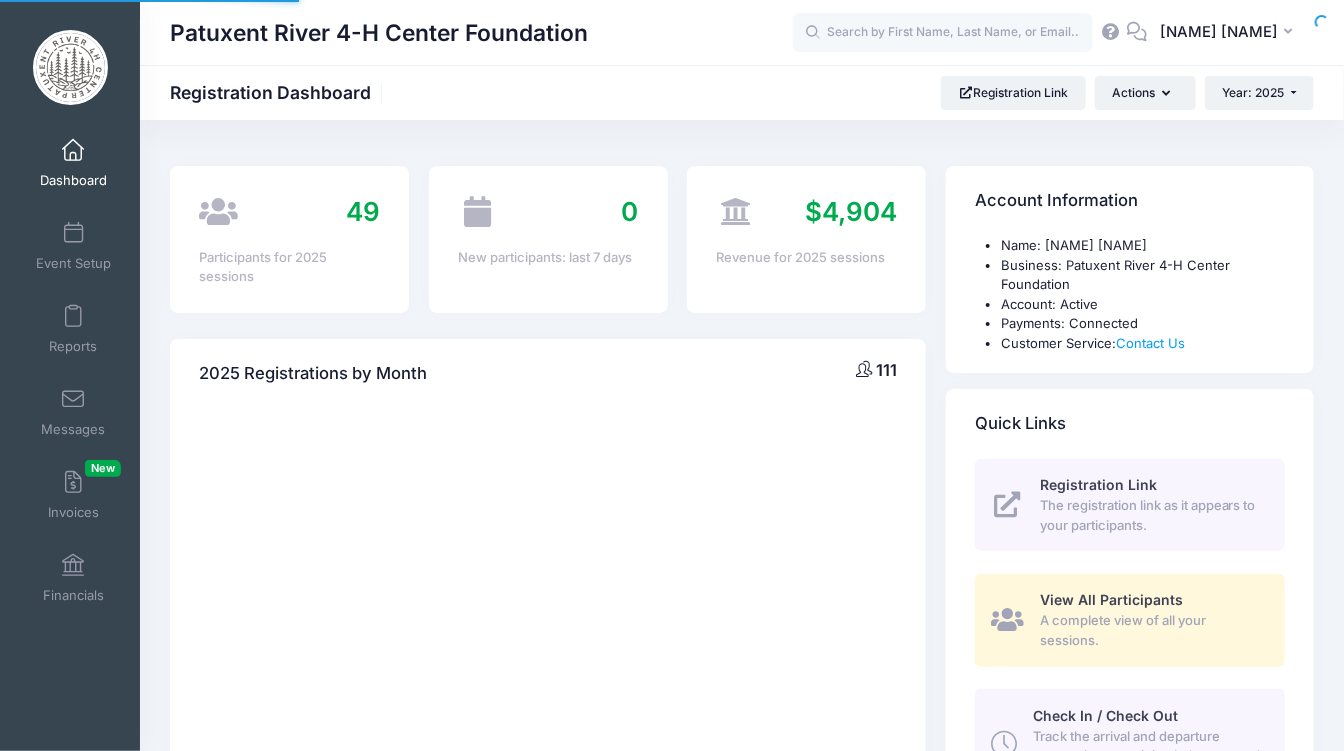 select 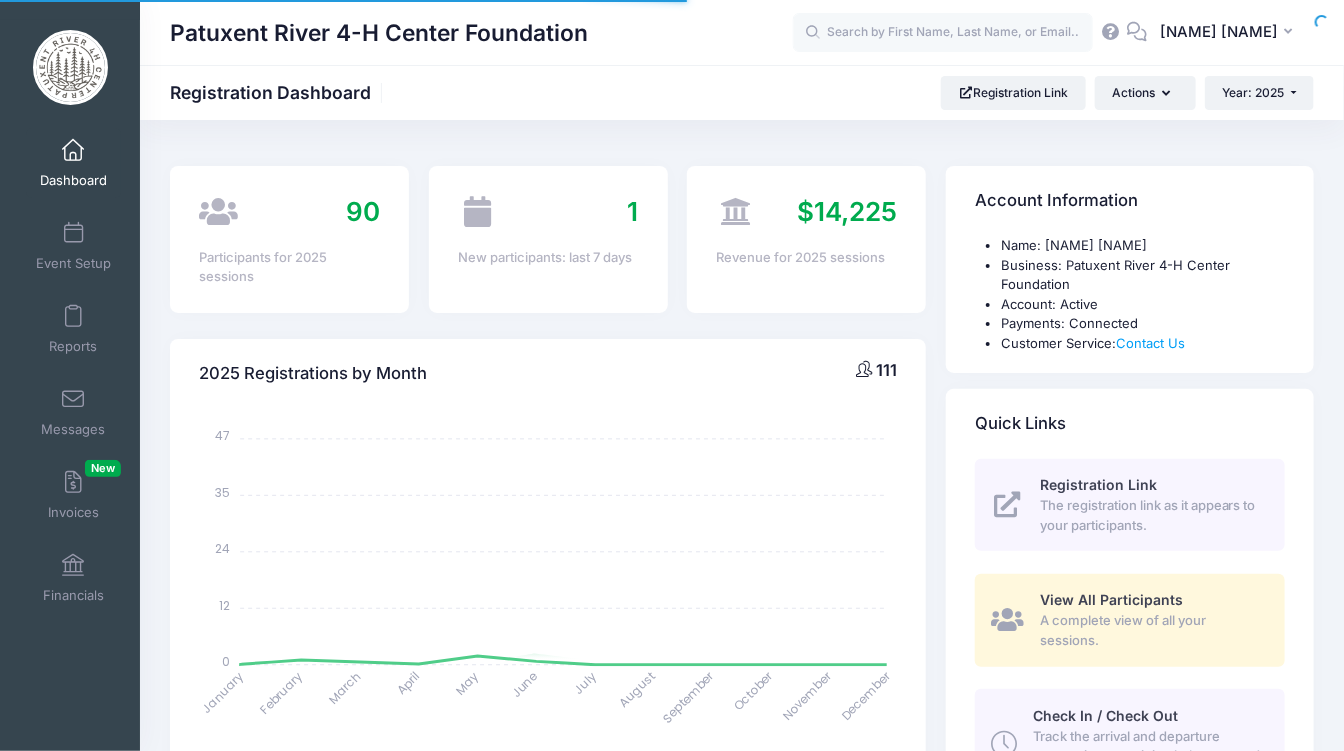 scroll, scrollTop: 0, scrollLeft: 0, axis: both 